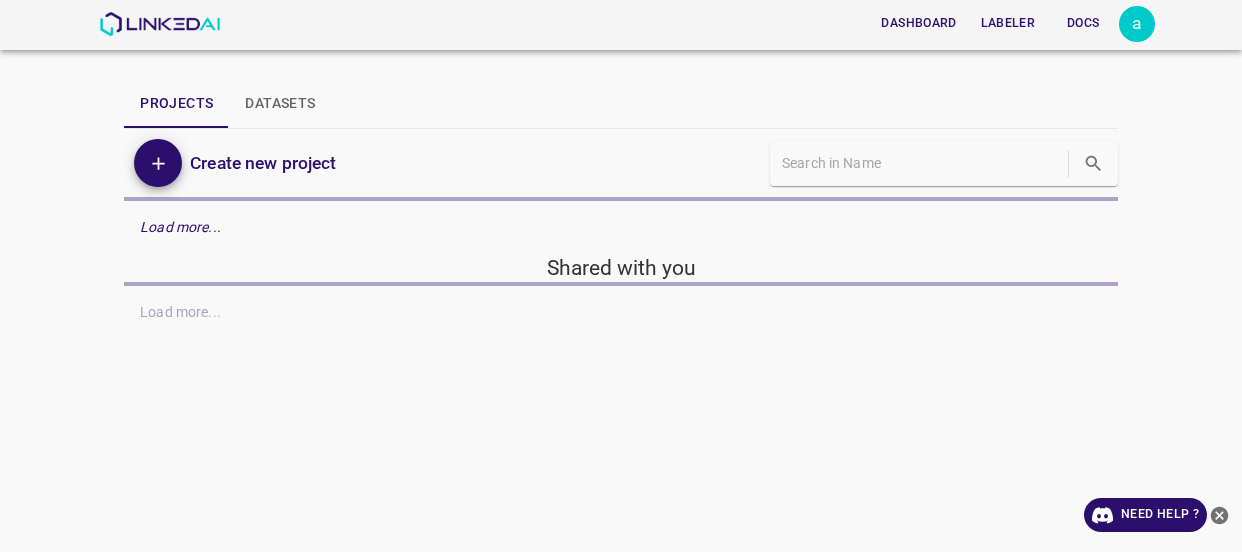 scroll, scrollTop: 0, scrollLeft: 0, axis: both 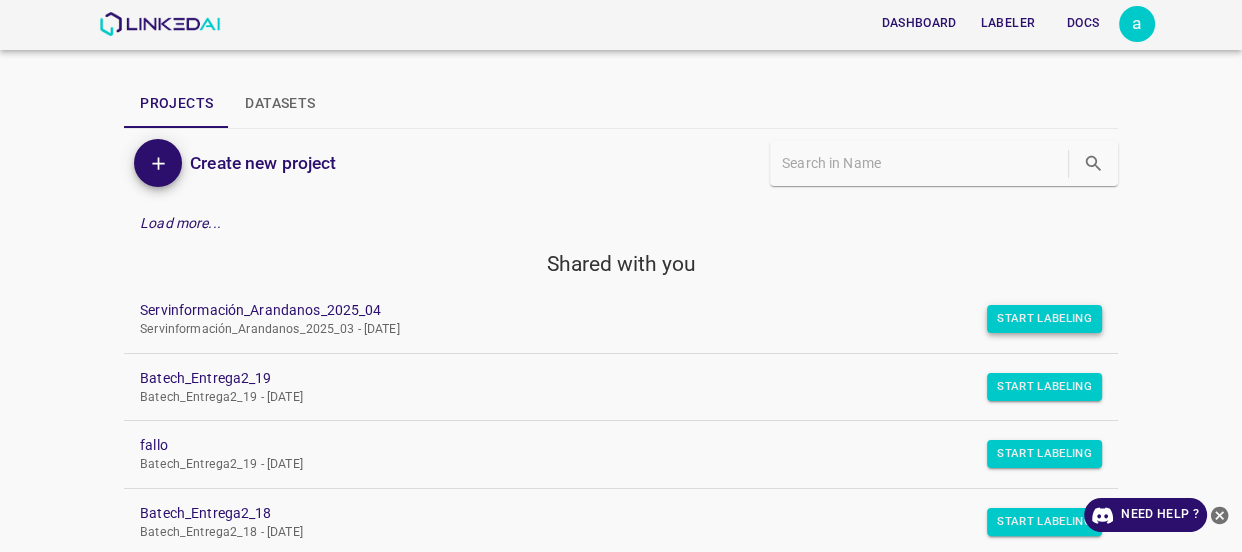 click on "Start Labeling" at bounding box center (1044, 319) 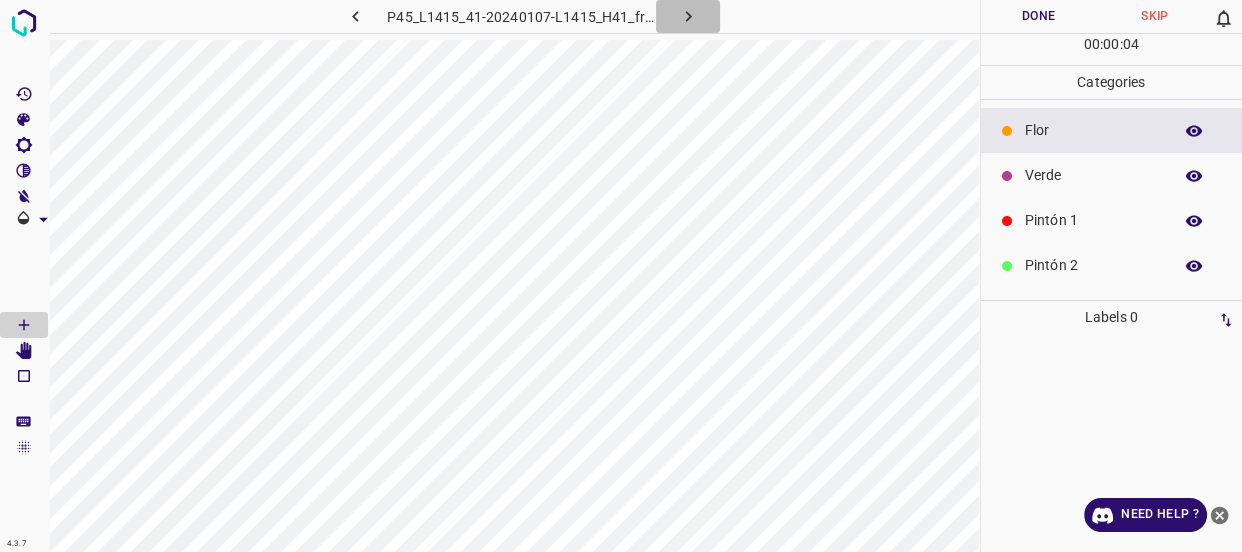click 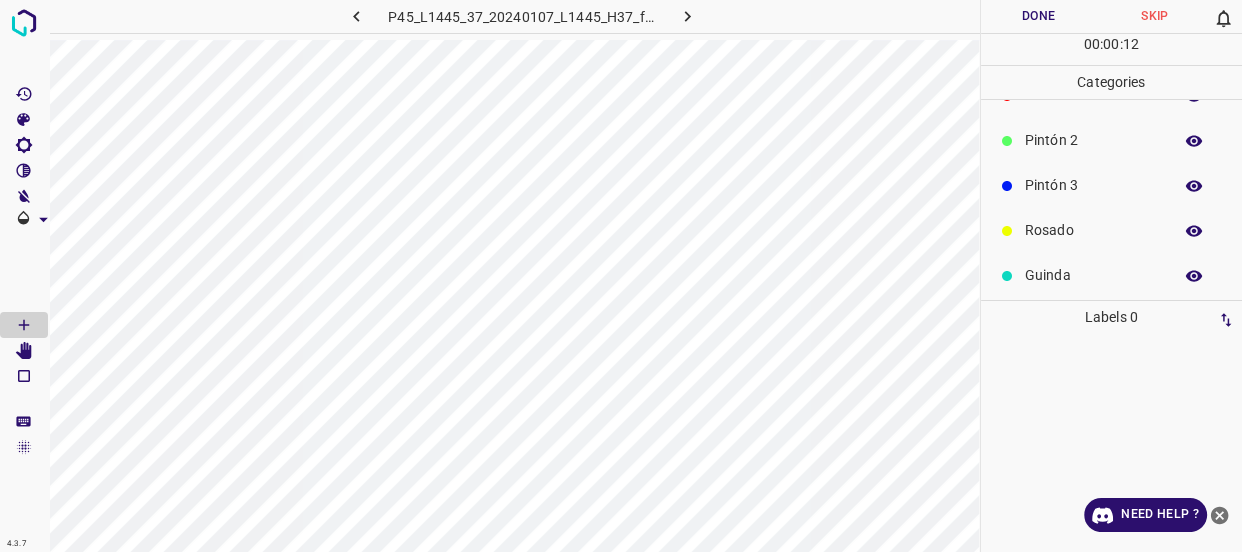 scroll, scrollTop: 175, scrollLeft: 0, axis: vertical 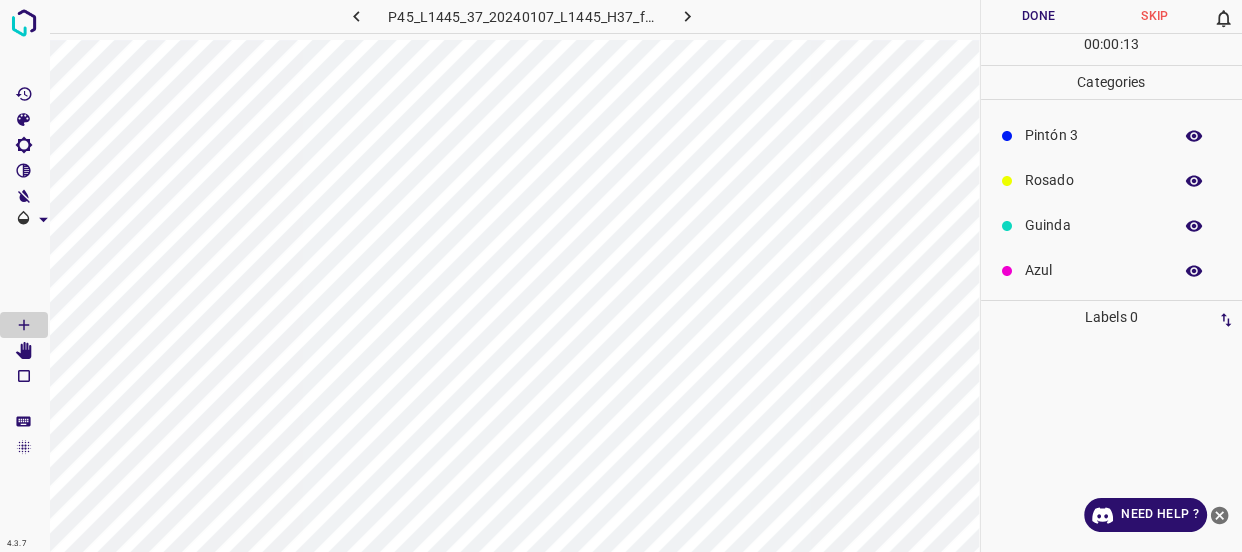drag, startPoint x: 1052, startPoint y: 222, endPoint x: 1026, endPoint y: 225, distance: 26.172504 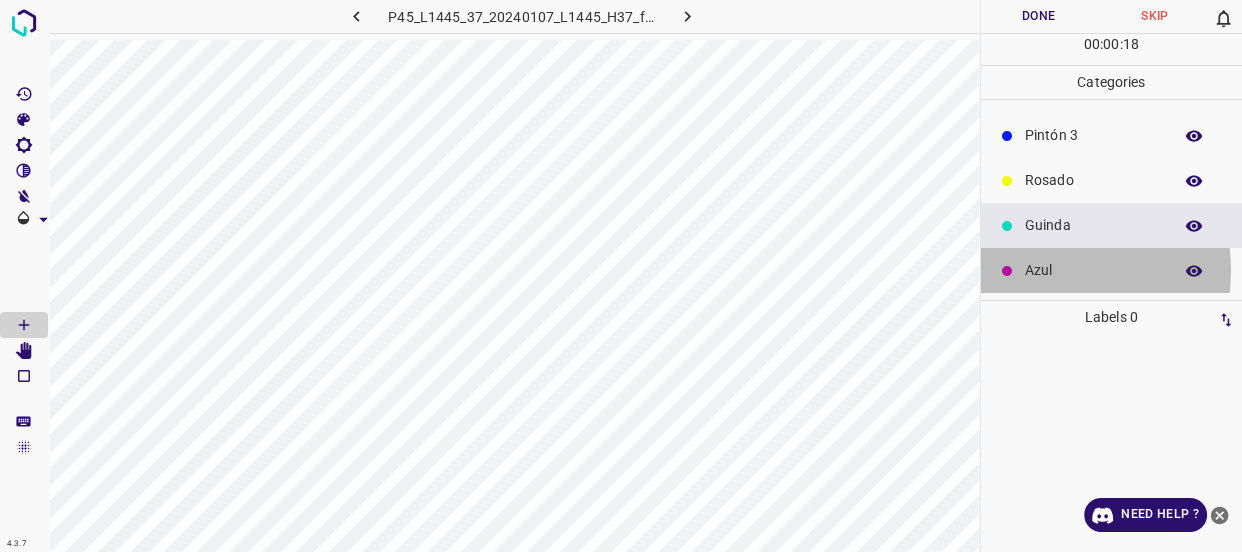 drag, startPoint x: 1049, startPoint y: 270, endPoint x: 991, endPoint y: 262, distance: 58.549126 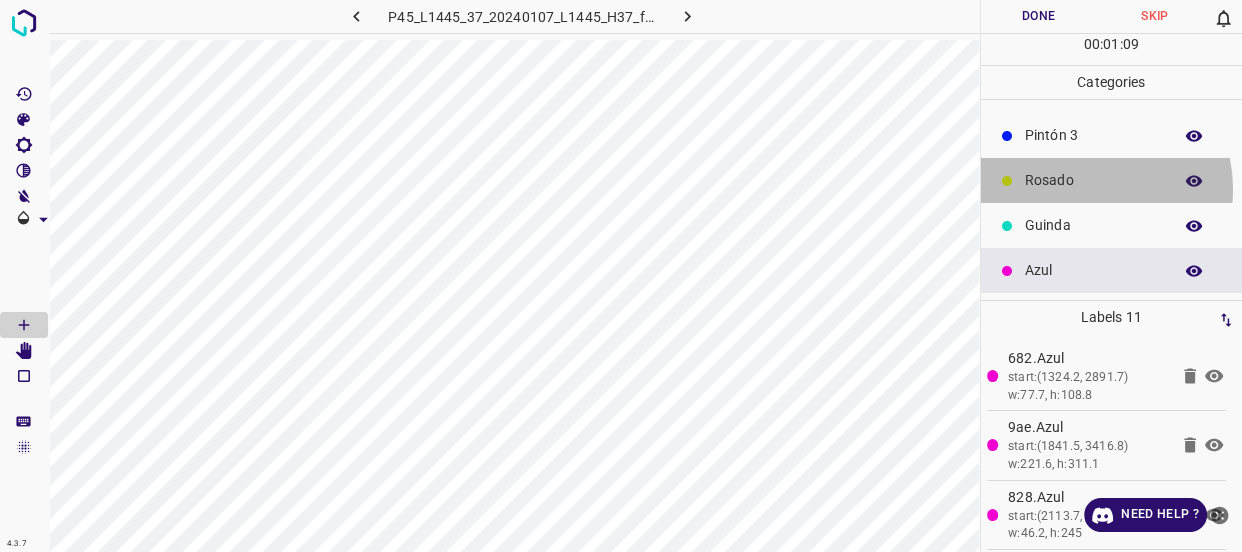 drag, startPoint x: 1076, startPoint y: 189, endPoint x: 1054, endPoint y: 190, distance: 22.022715 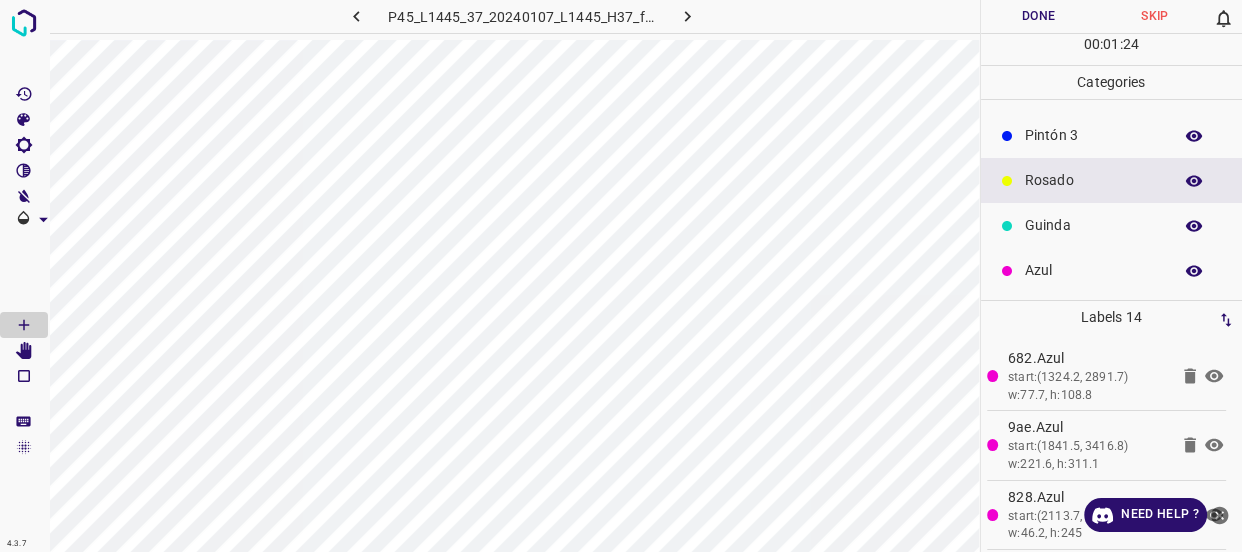 drag, startPoint x: 1071, startPoint y: 266, endPoint x: 979, endPoint y: 238, distance: 96.16652 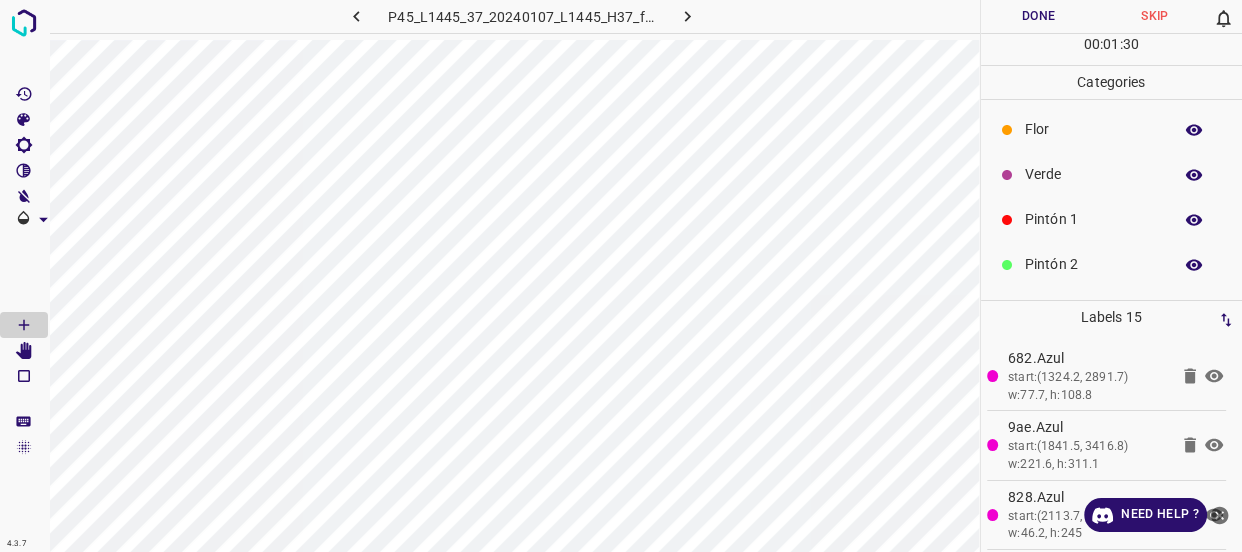 scroll, scrollTop: 0, scrollLeft: 0, axis: both 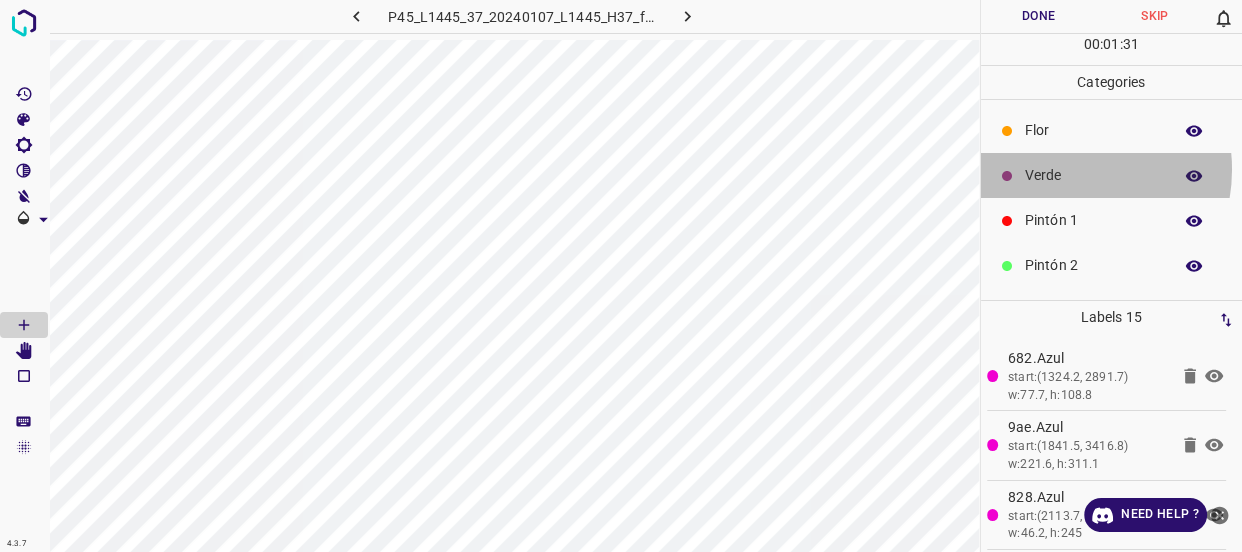 drag, startPoint x: 1060, startPoint y: 169, endPoint x: 1039, endPoint y: 178, distance: 22.847319 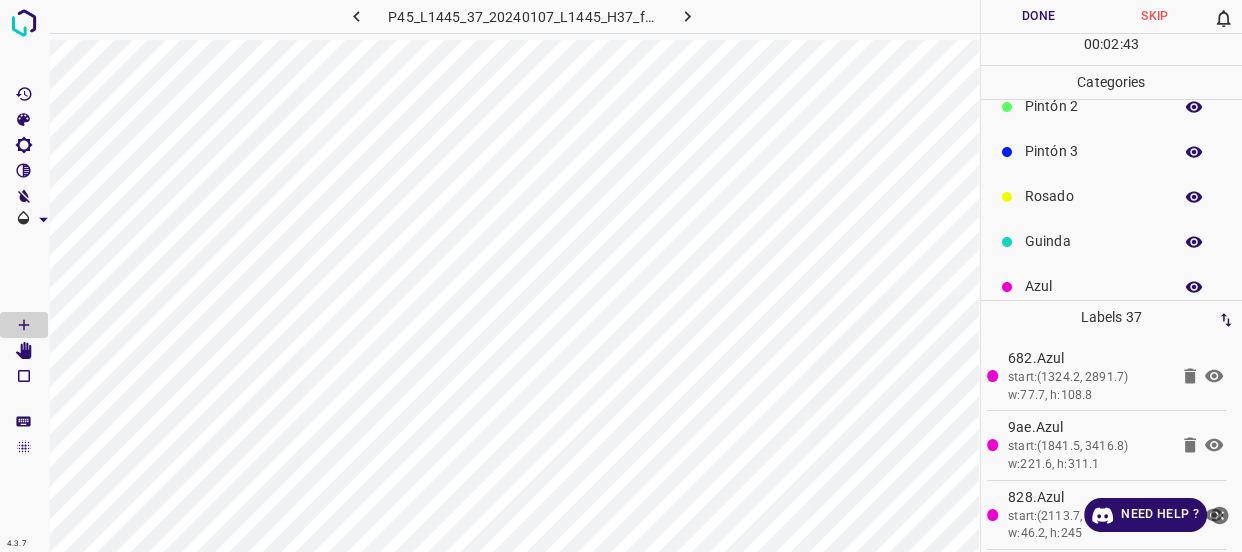 scroll, scrollTop: 175, scrollLeft: 0, axis: vertical 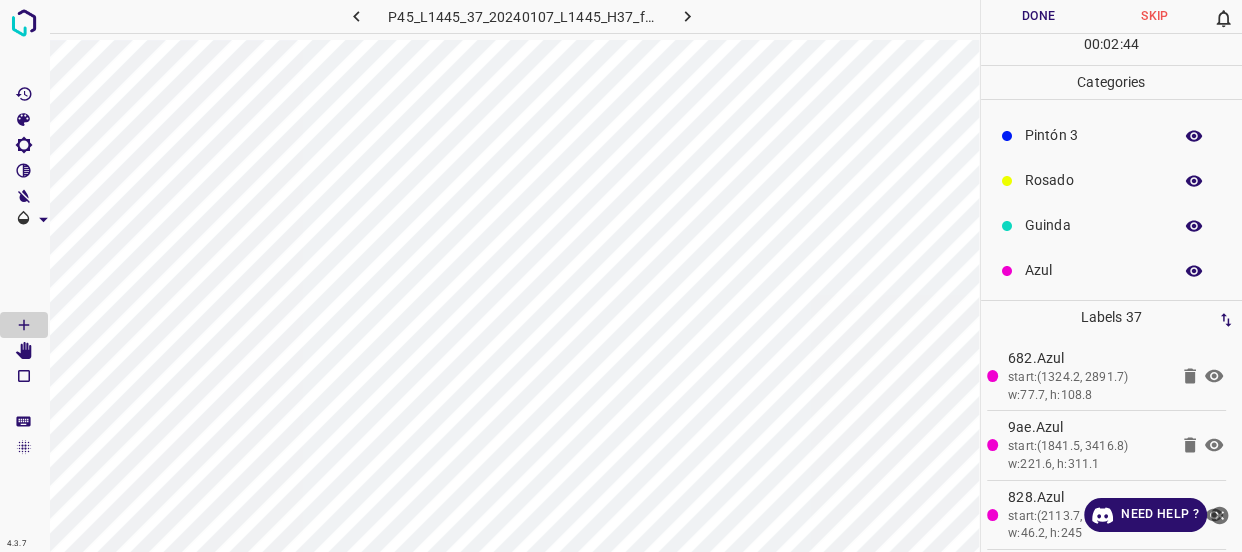 click on "Pintón 3" at bounding box center [1093, 135] 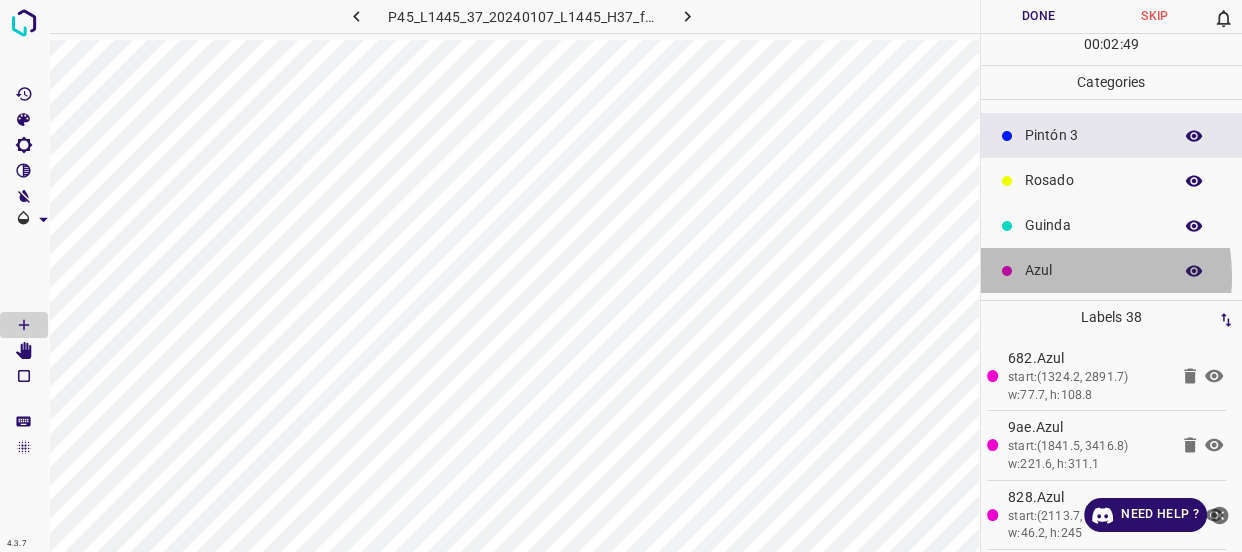 drag, startPoint x: 1044, startPoint y: 276, endPoint x: 1033, endPoint y: 279, distance: 11.401754 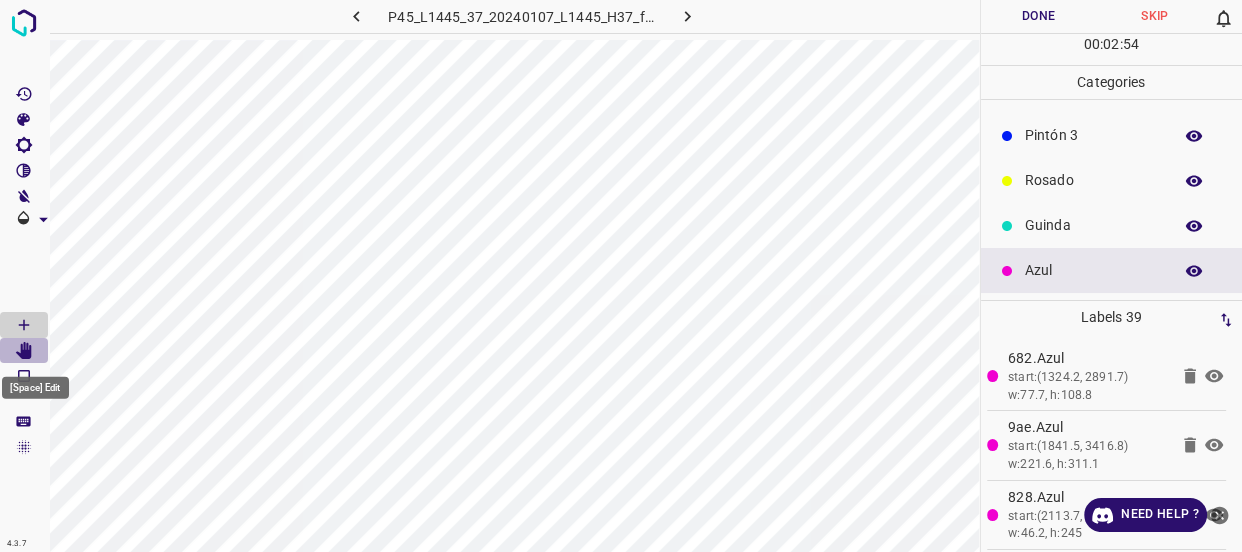 drag, startPoint x: 20, startPoint y: 358, endPoint x: 67, endPoint y: 377, distance: 50.695168 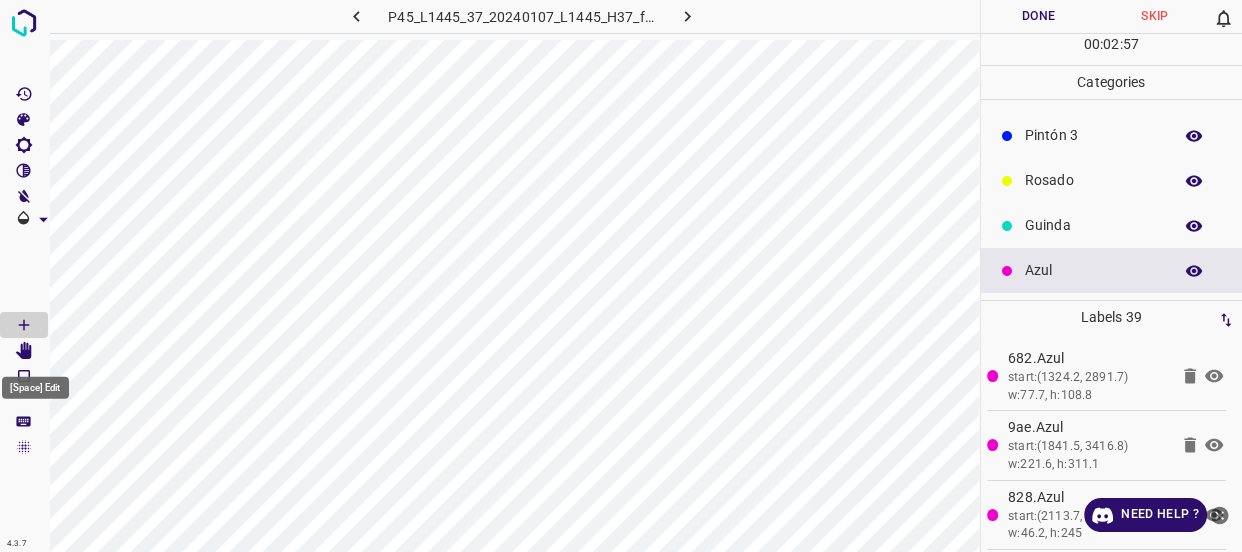 click 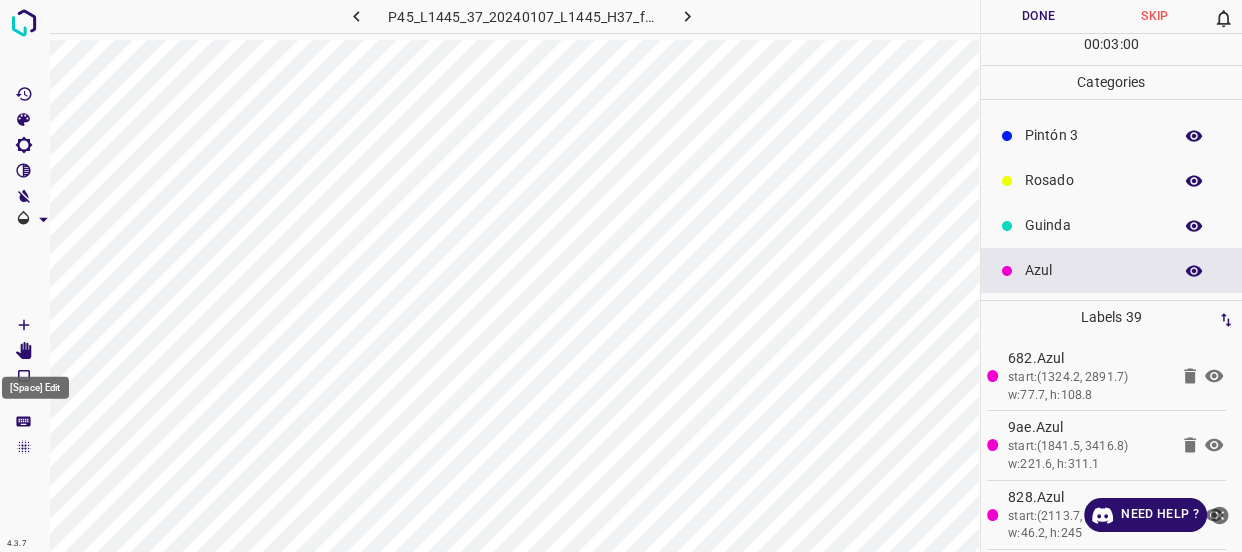 click 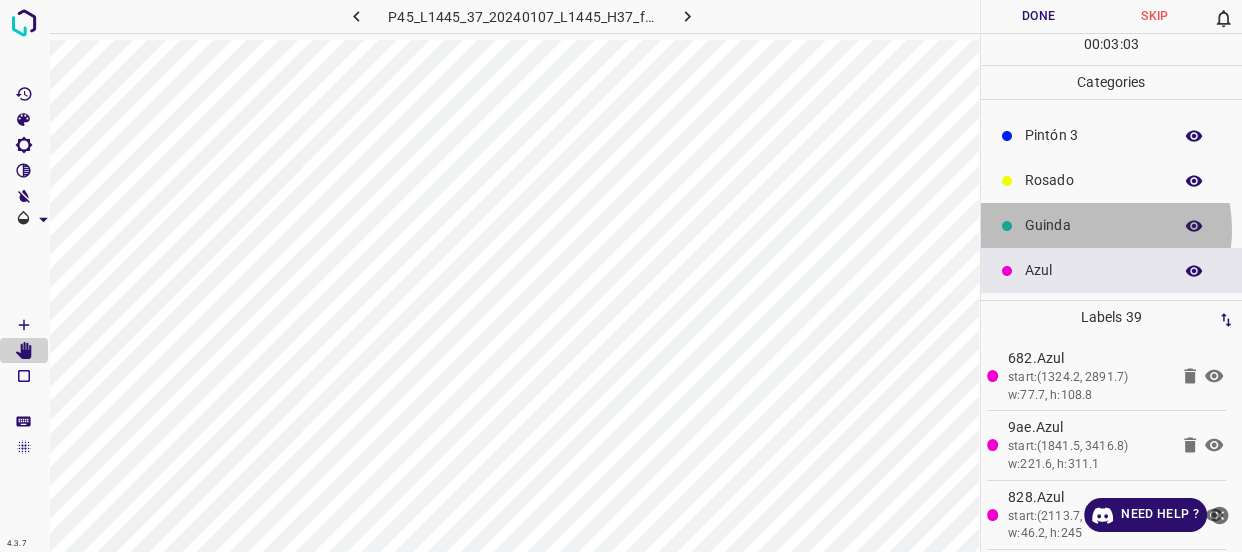 drag, startPoint x: 1081, startPoint y: 229, endPoint x: 1030, endPoint y: 248, distance: 54.42426 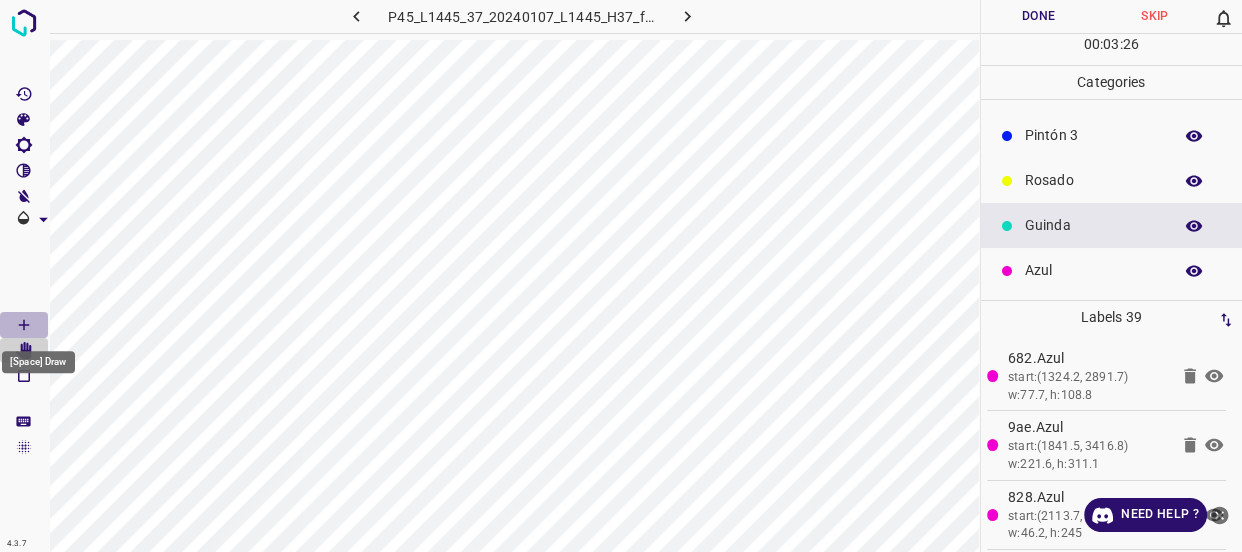 click 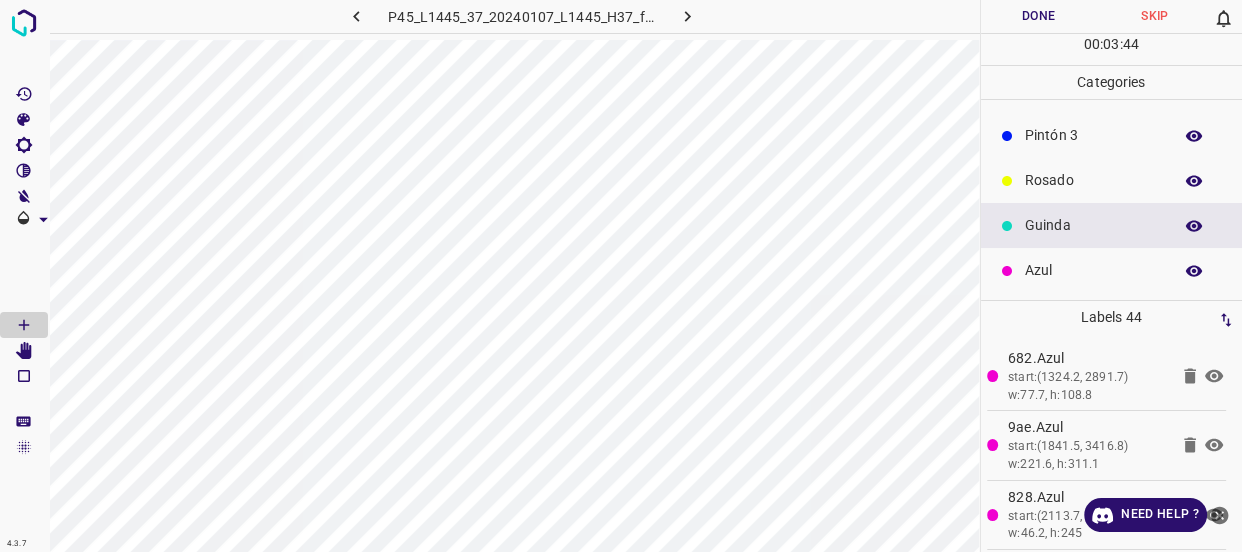 click on "Rosado" at bounding box center (1093, 180) 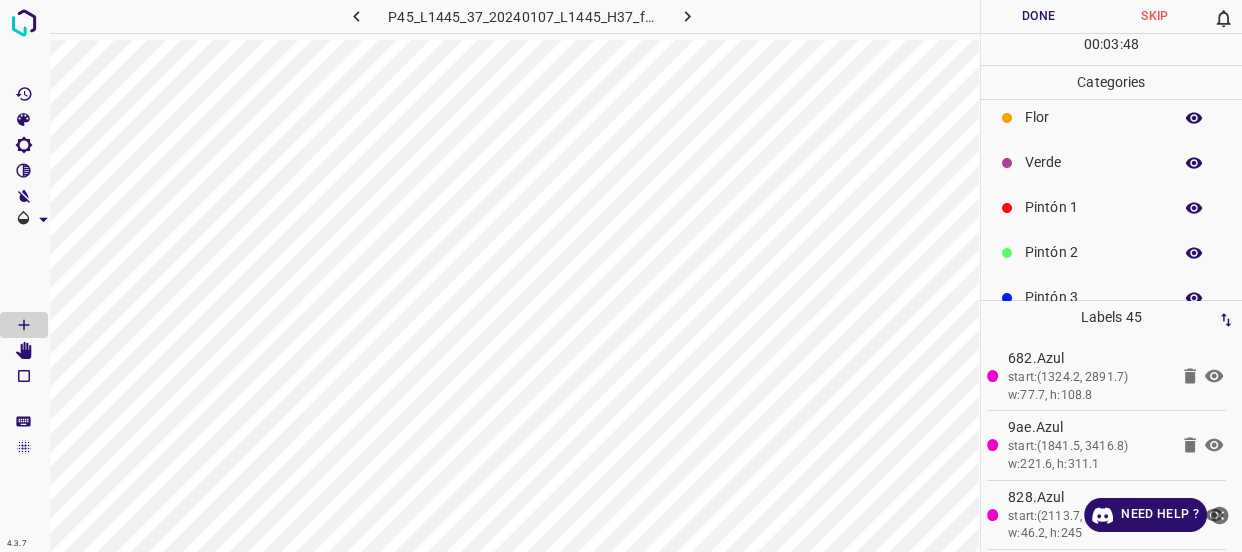 scroll, scrollTop: 0, scrollLeft: 0, axis: both 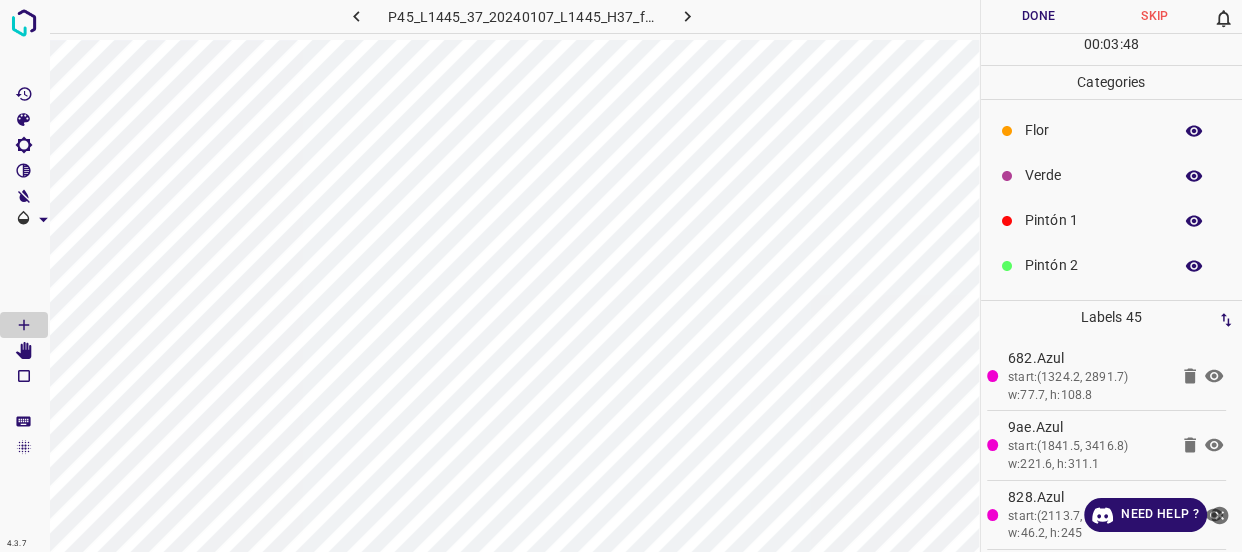 drag, startPoint x: 1059, startPoint y: 172, endPoint x: 989, endPoint y: 172, distance: 70 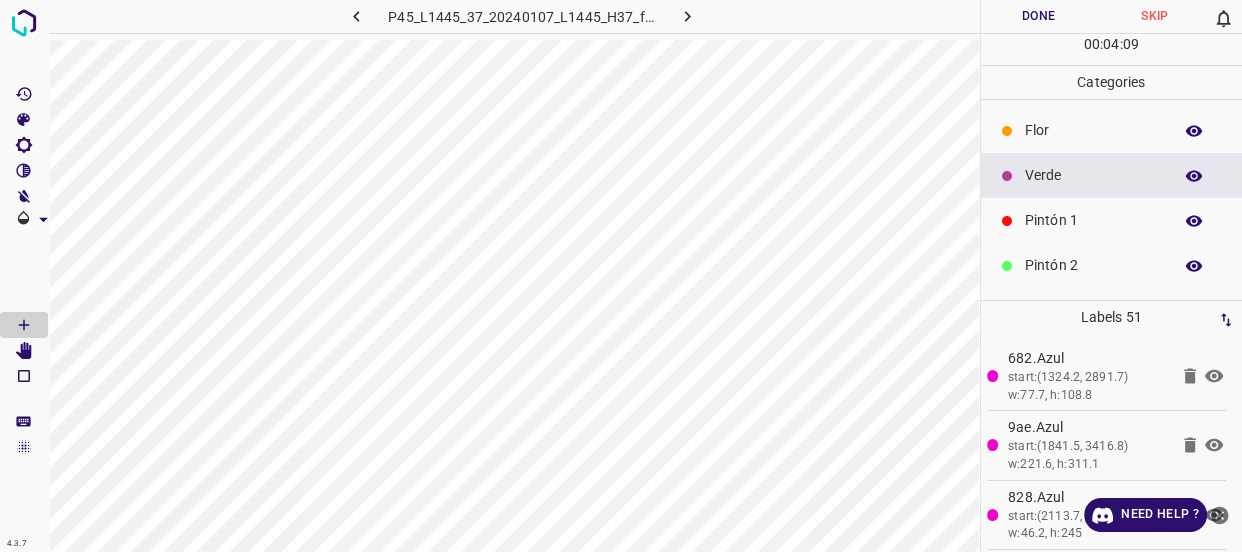 scroll, scrollTop: 175, scrollLeft: 0, axis: vertical 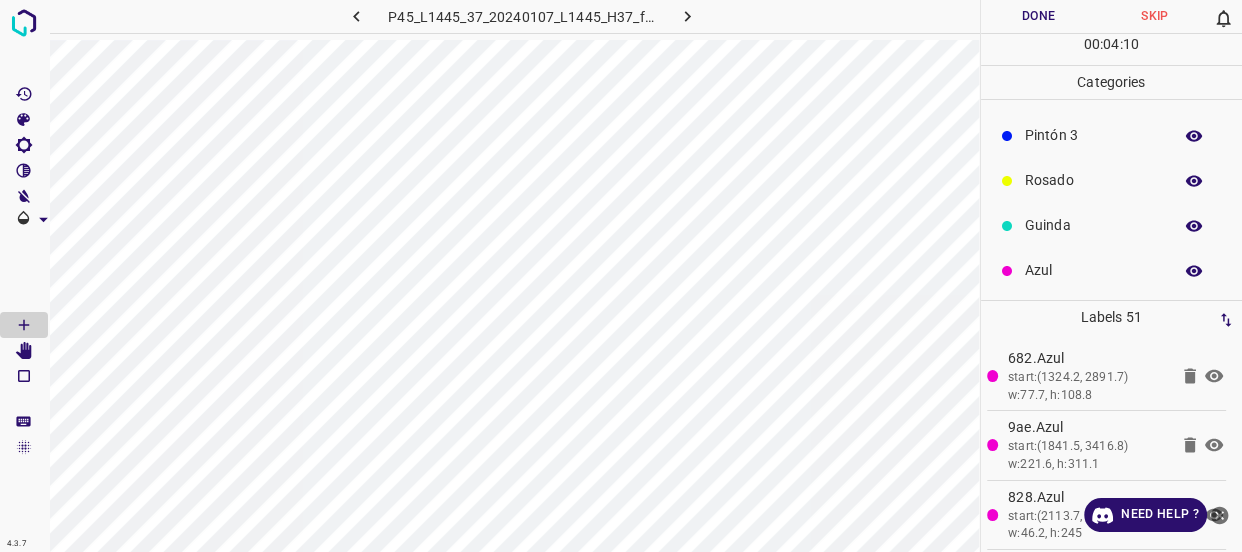 drag, startPoint x: 1043, startPoint y: 220, endPoint x: 986, endPoint y: 145, distance: 94.20191 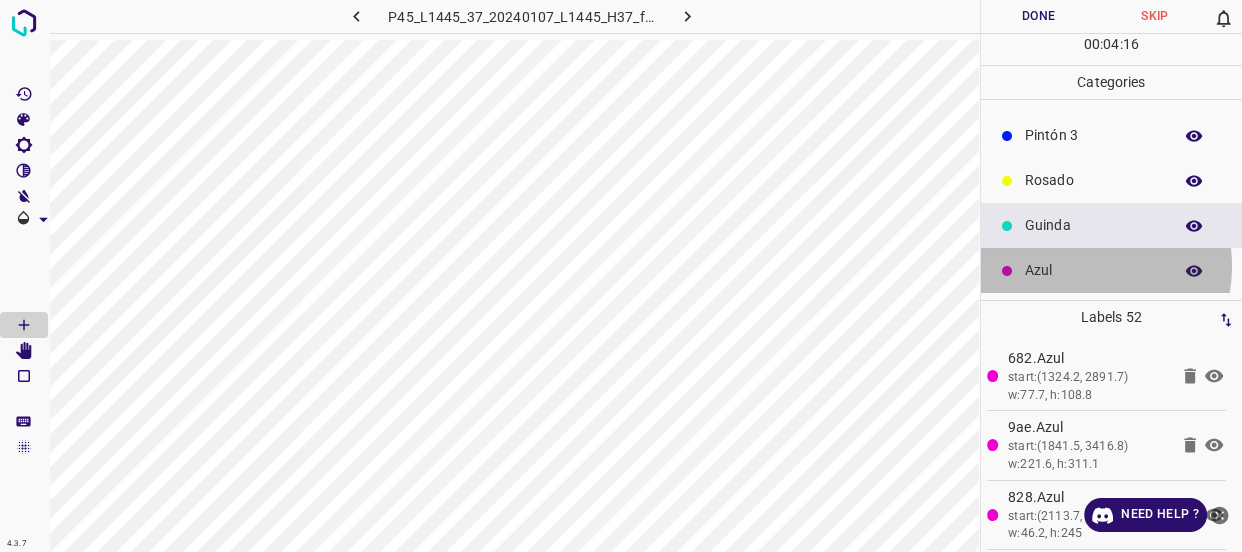 drag, startPoint x: 1072, startPoint y: 266, endPoint x: 1026, endPoint y: 205, distance: 76.40026 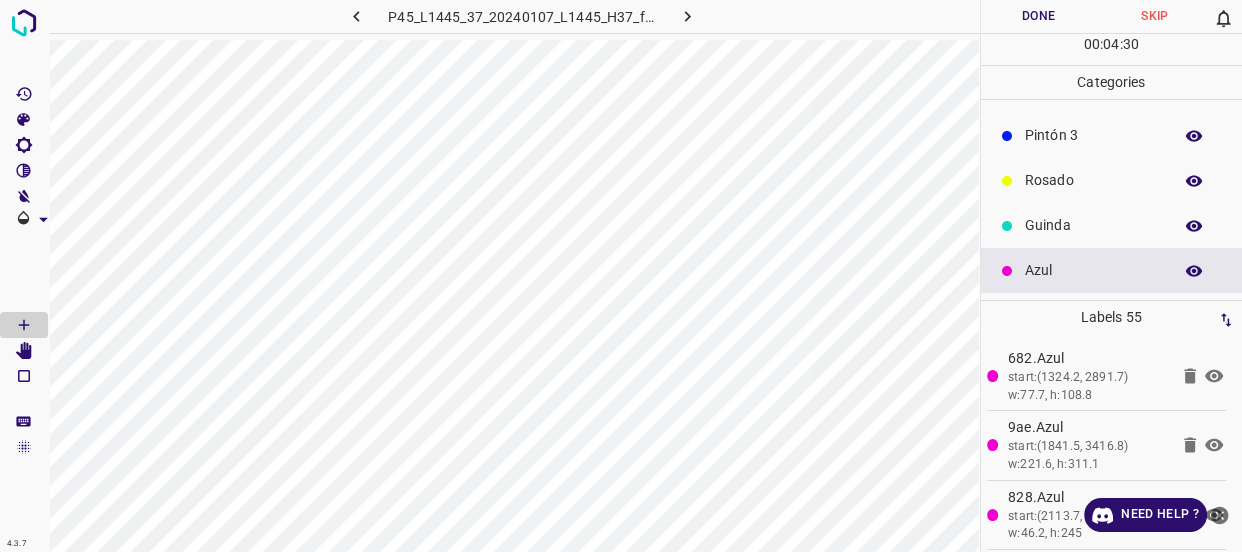 drag, startPoint x: 1079, startPoint y: 141, endPoint x: 989, endPoint y: 127, distance: 91.08238 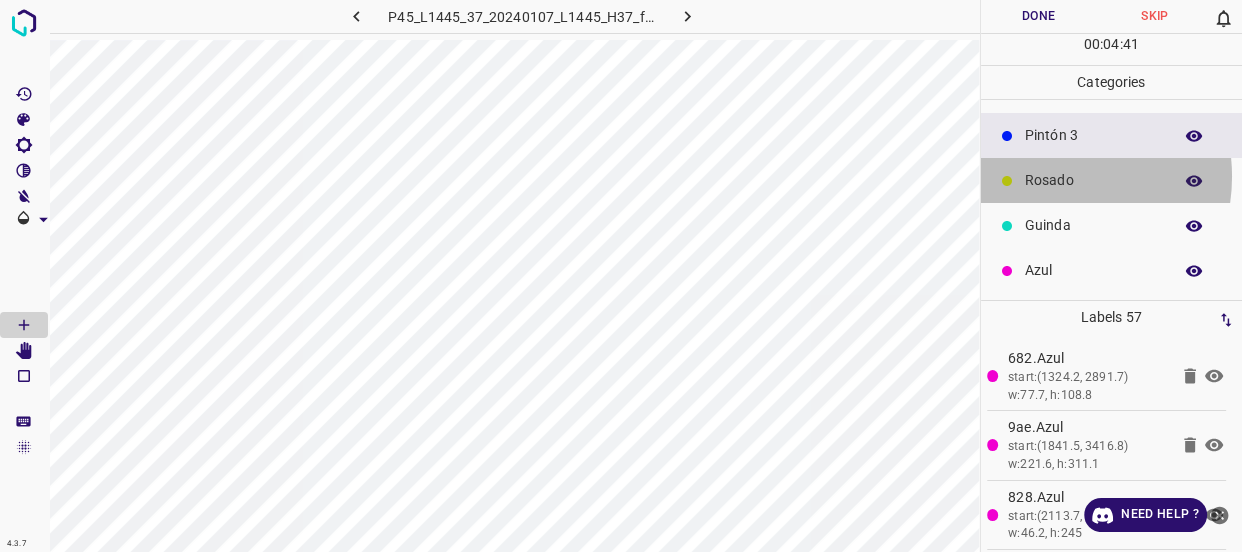 drag, startPoint x: 1050, startPoint y: 176, endPoint x: 999, endPoint y: 123, distance: 73.552704 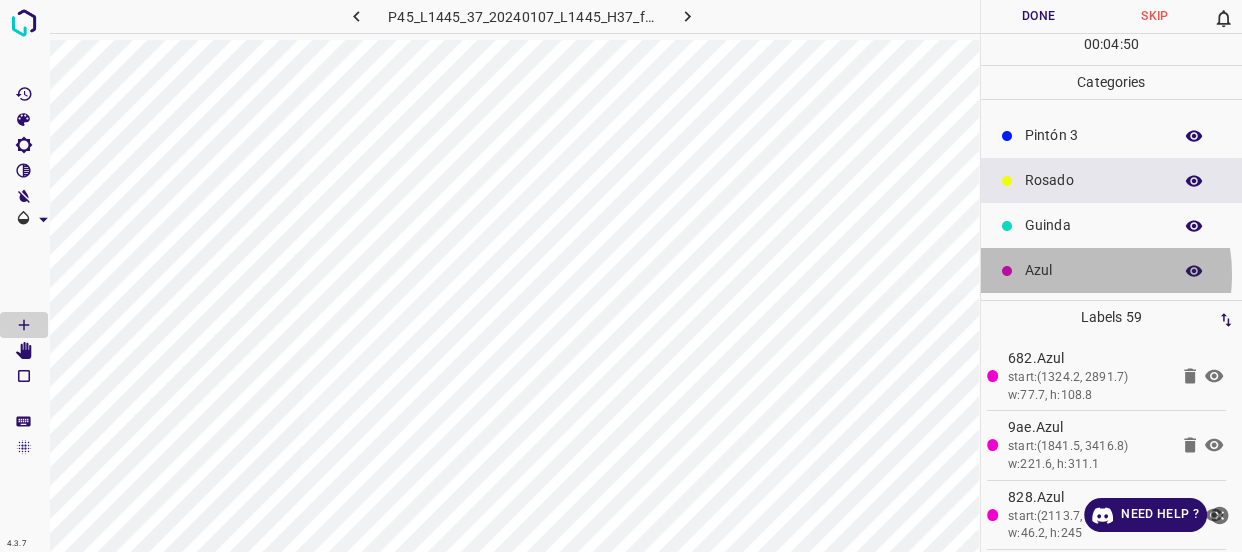 drag, startPoint x: 1062, startPoint y: 274, endPoint x: 979, endPoint y: 210, distance: 104.80935 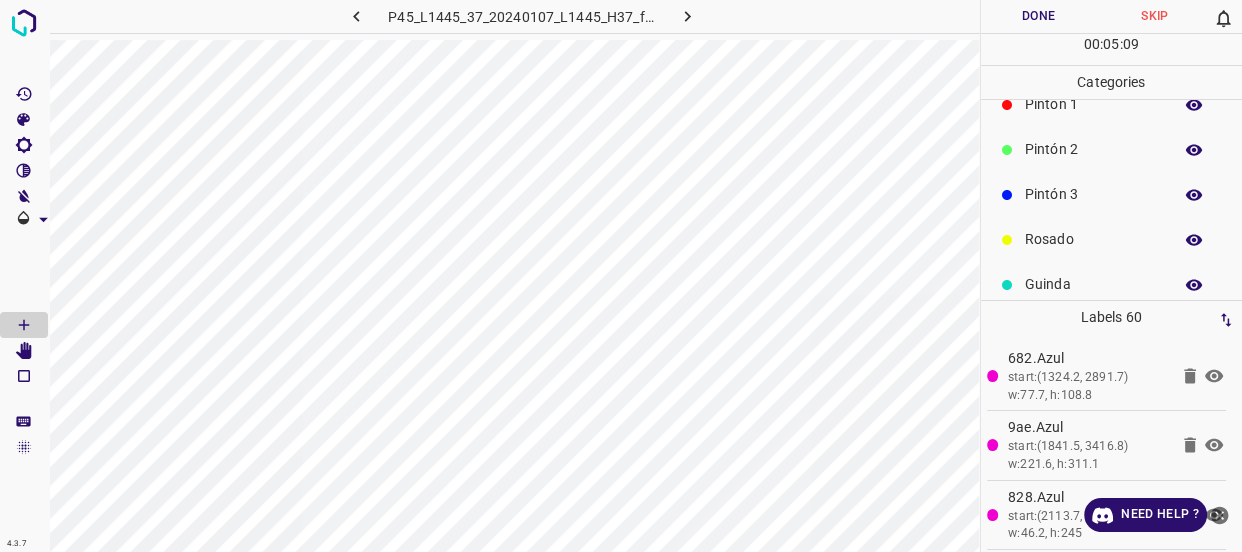 scroll, scrollTop: 0, scrollLeft: 0, axis: both 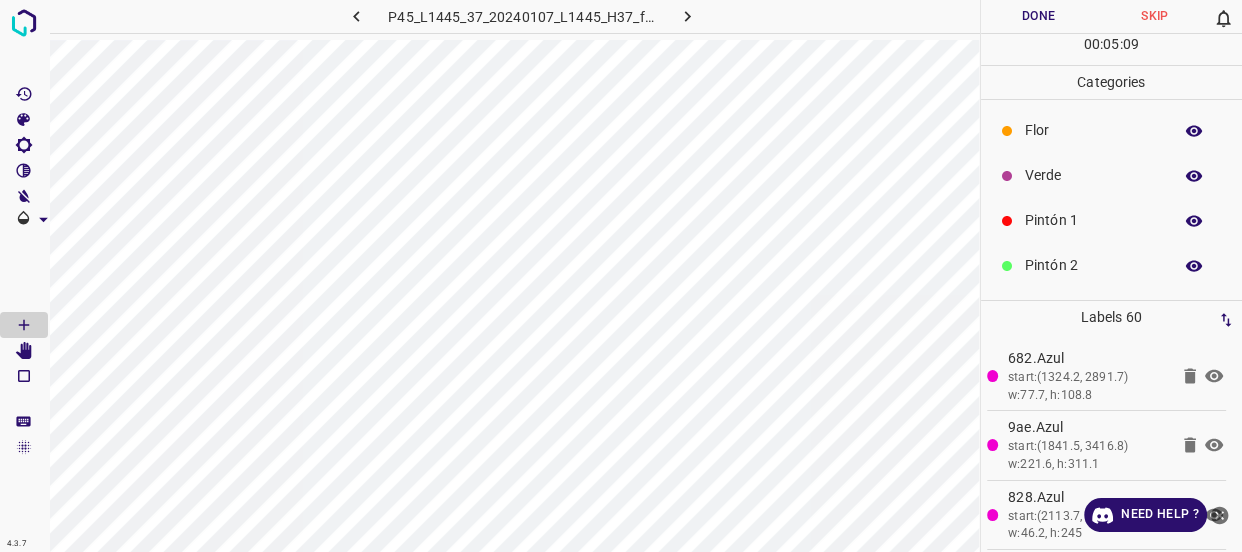 drag, startPoint x: 1045, startPoint y: 181, endPoint x: 980, endPoint y: 170, distance: 65.9242 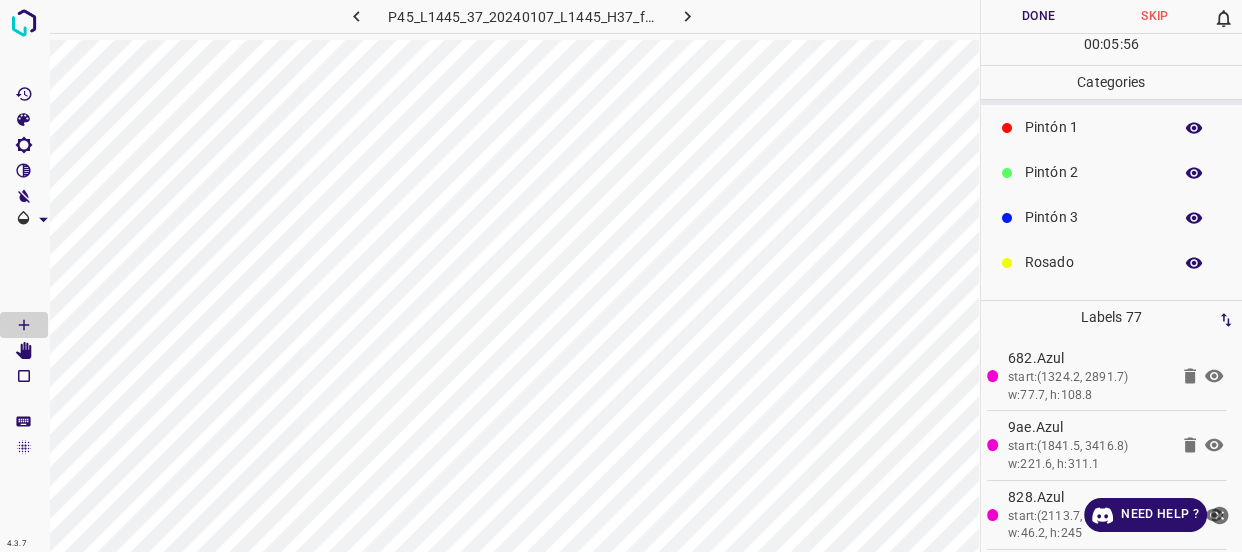 scroll, scrollTop: 175, scrollLeft: 0, axis: vertical 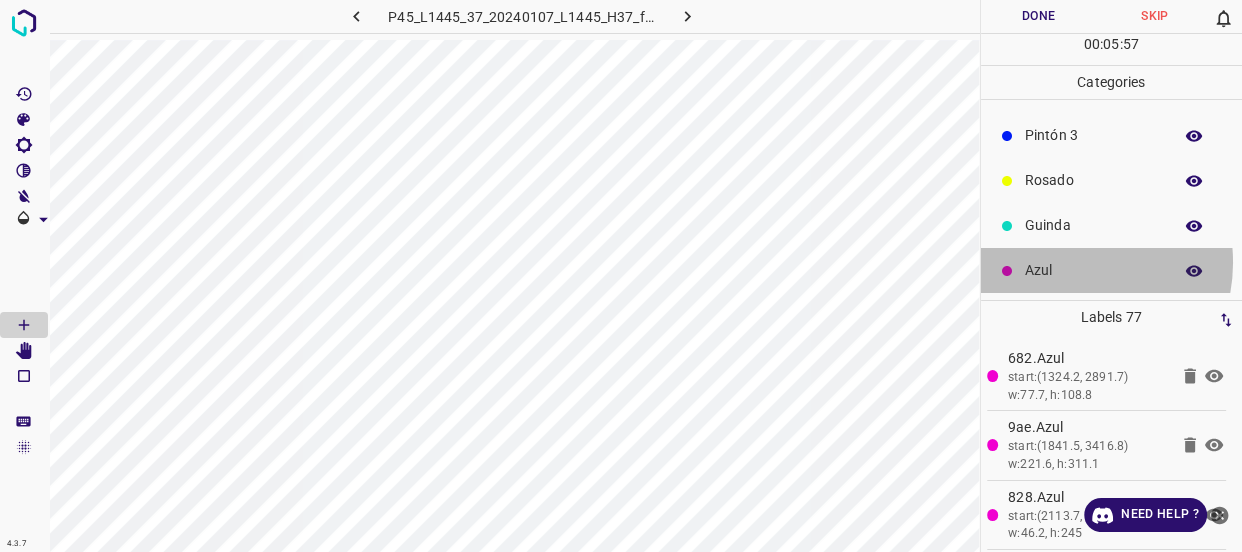 click on "Azul" at bounding box center (1093, 270) 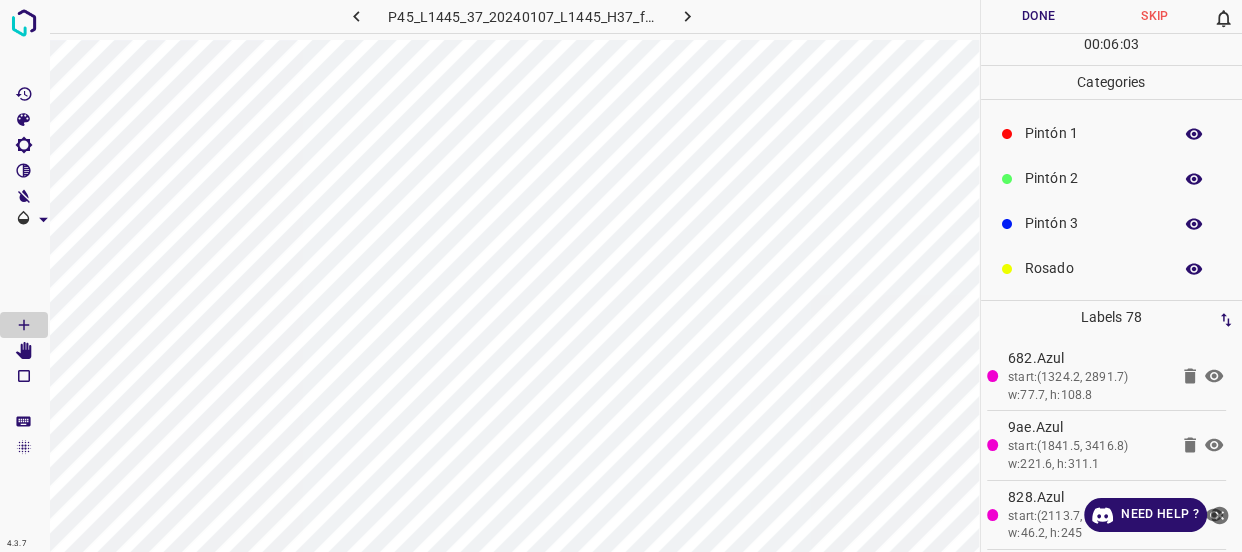 scroll, scrollTop: 0, scrollLeft: 0, axis: both 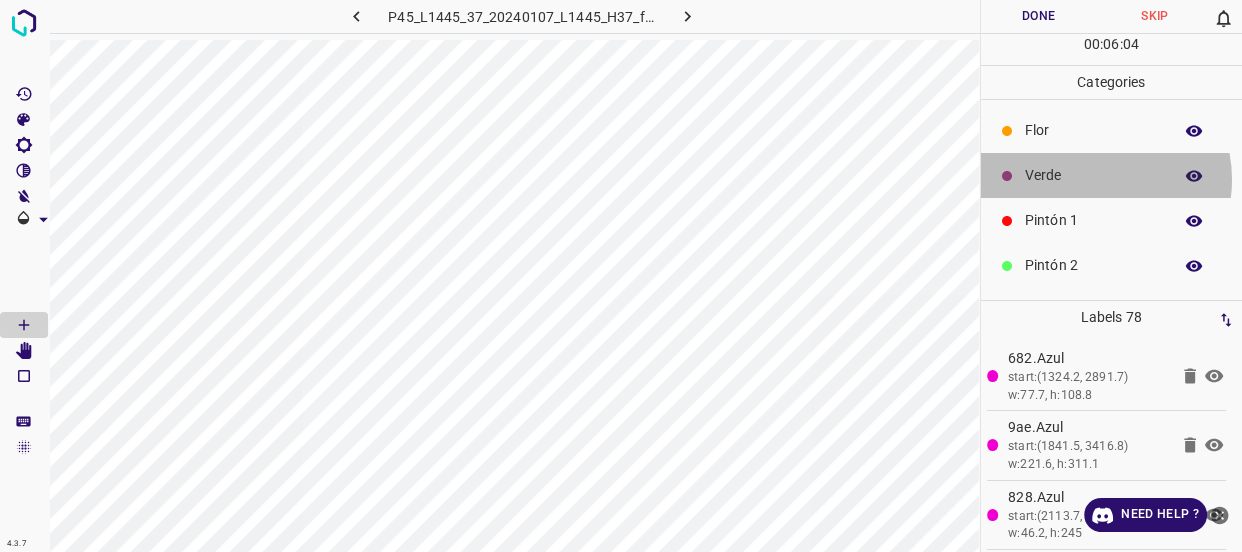 click on "Verde" at bounding box center (1093, 175) 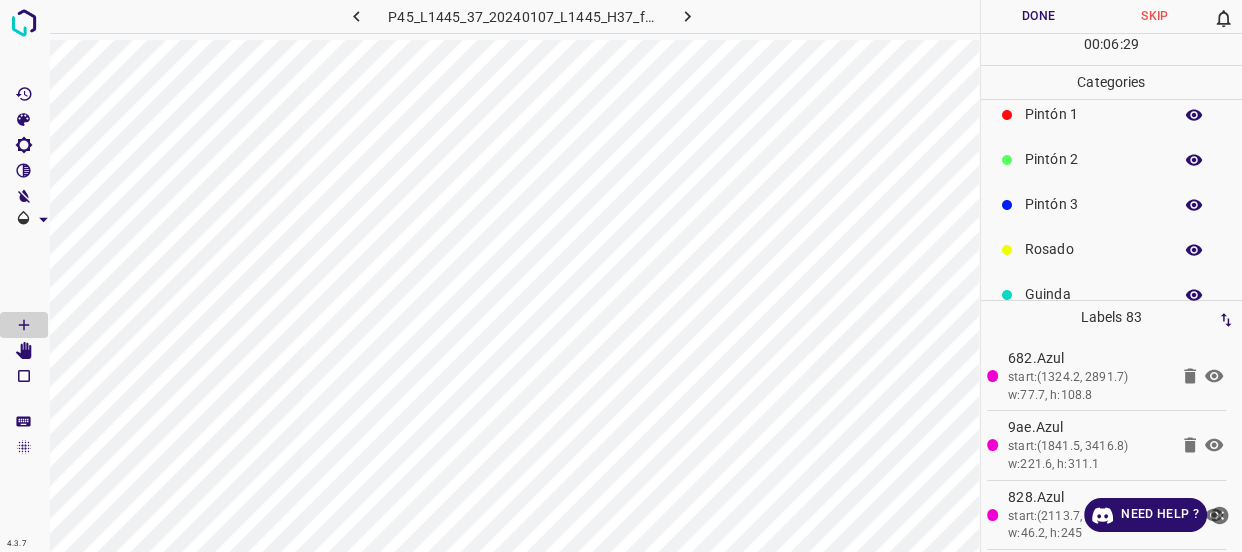 scroll, scrollTop: 175, scrollLeft: 0, axis: vertical 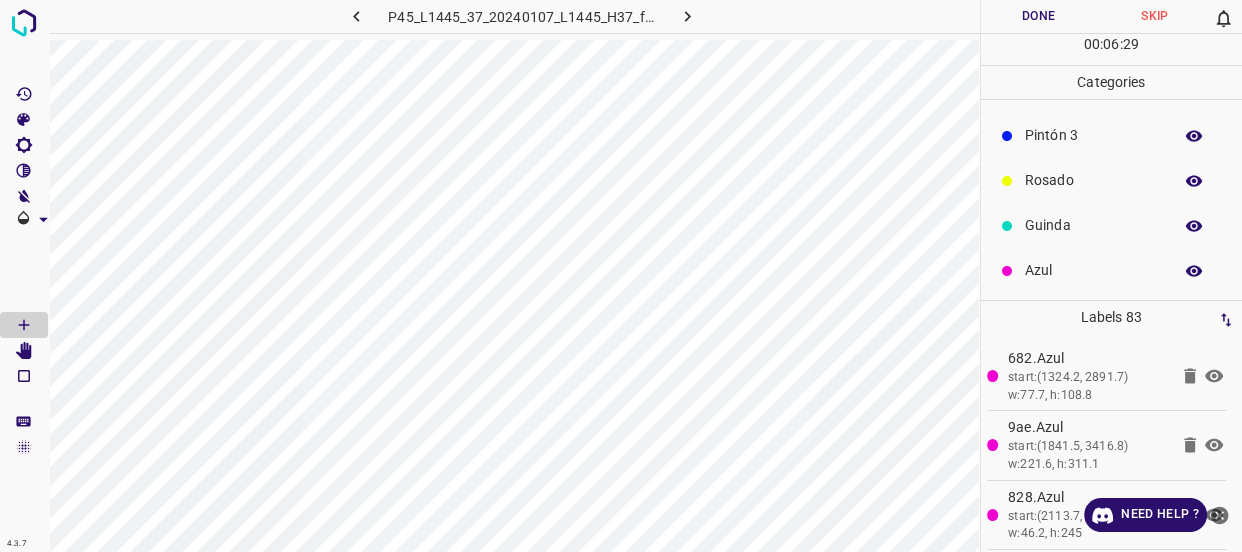 click on "Azul" at bounding box center [1093, 270] 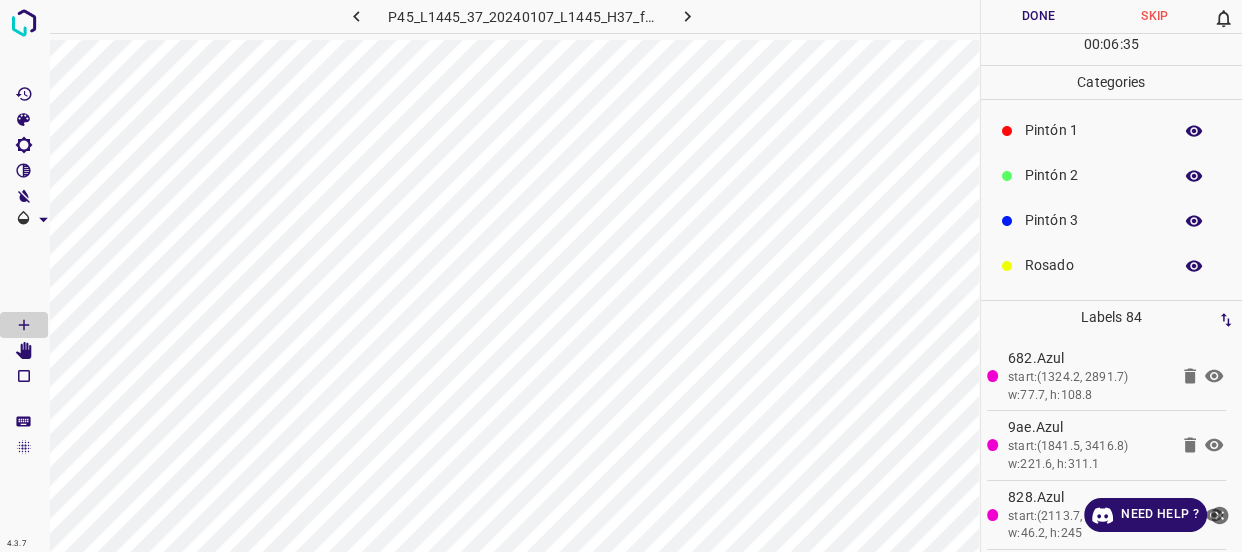 scroll, scrollTop: 90, scrollLeft: 0, axis: vertical 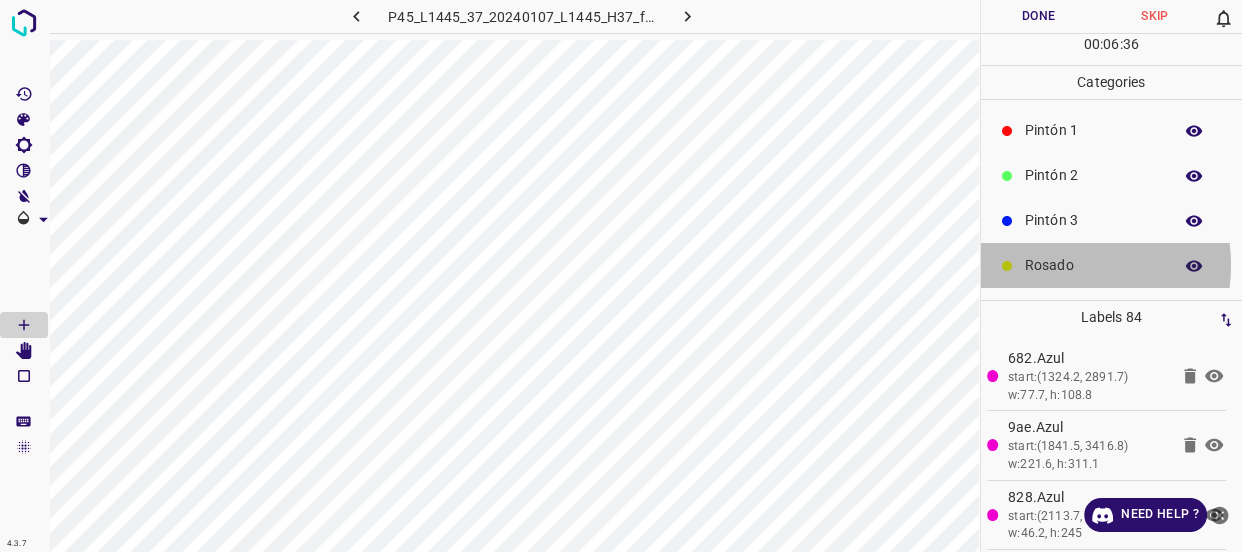 click on "Rosado" at bounding box center (1093, 265) 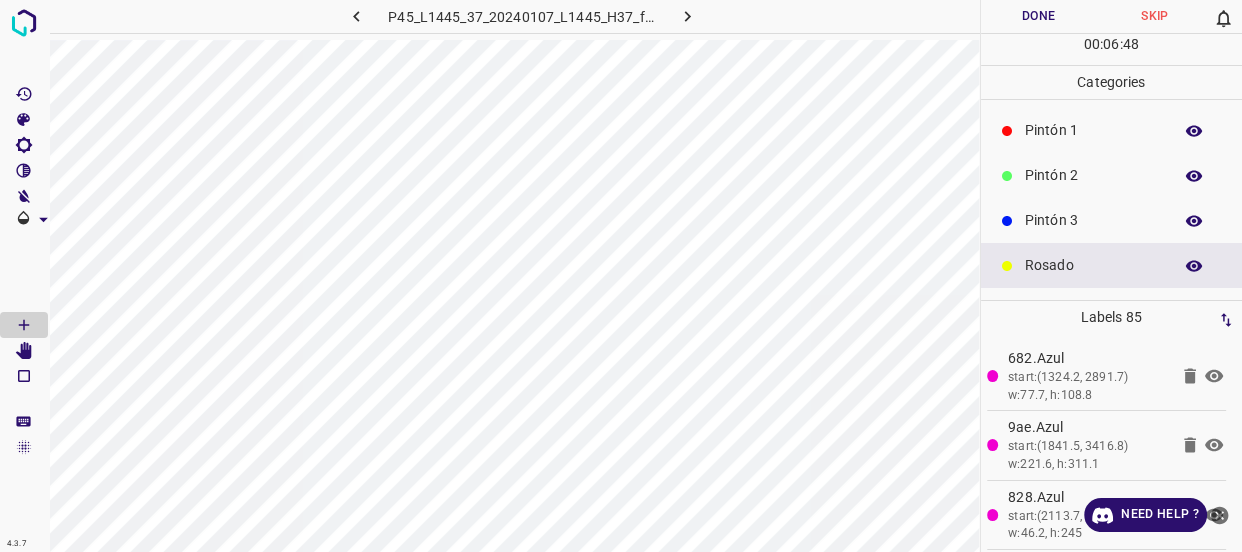 scroll, scrollTop: 0, scrollLeft: 0, axis: both 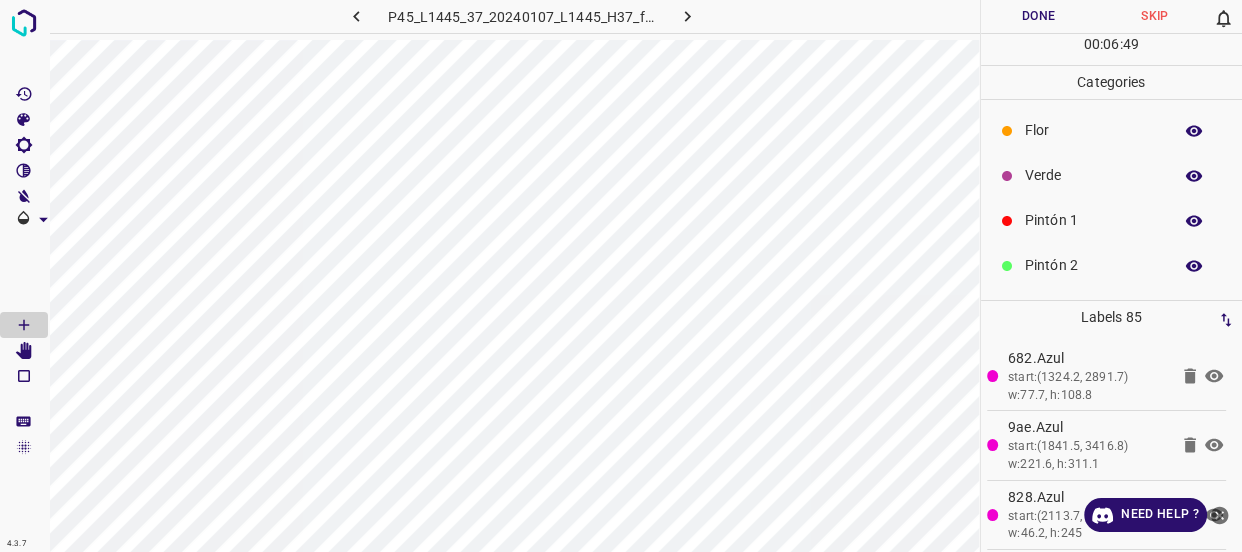 drag, startPoint x: 1056, startPoint y: 177, endPoint x: 1035, endPoint y: 180, distance: 21.213203 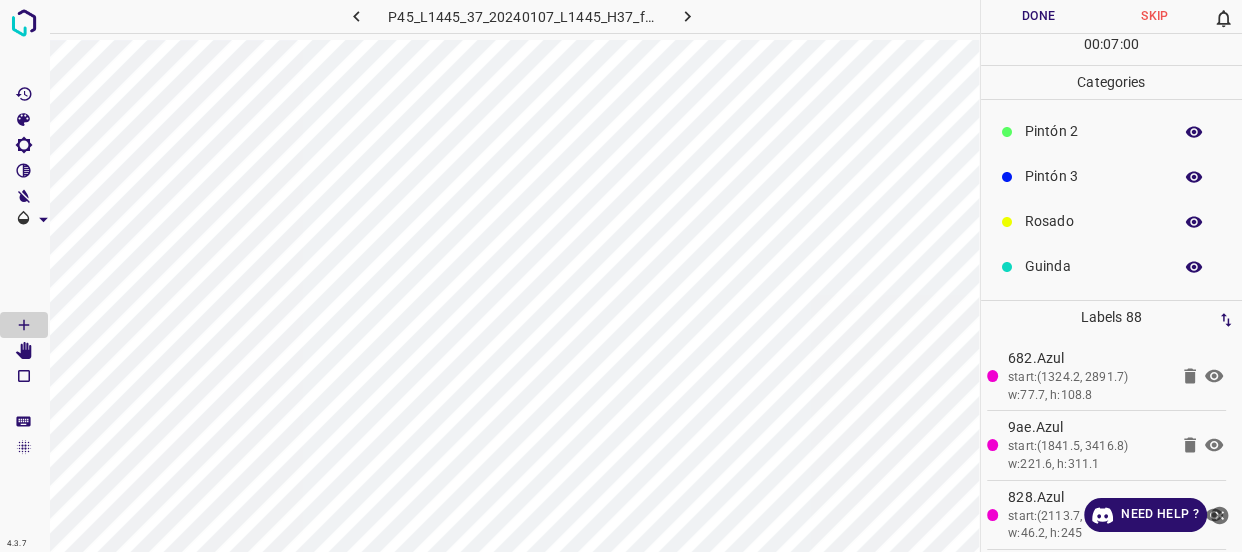 scroll, scrollTop: 175, scrollLeft: 0, axis: vertical 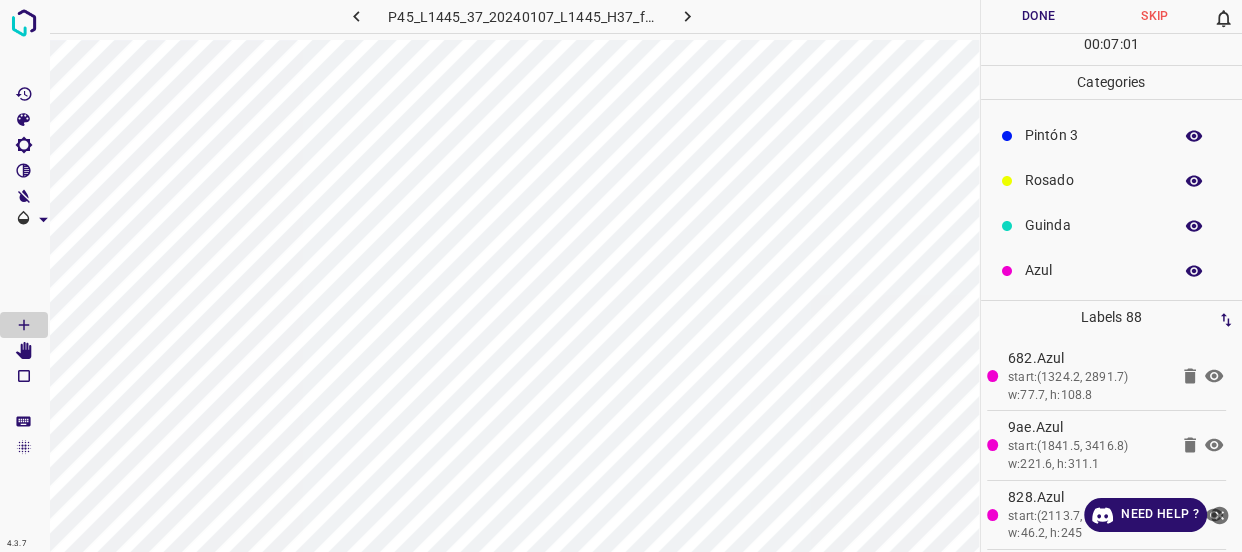 click on "Azul" at bounding box center [1093, 270] 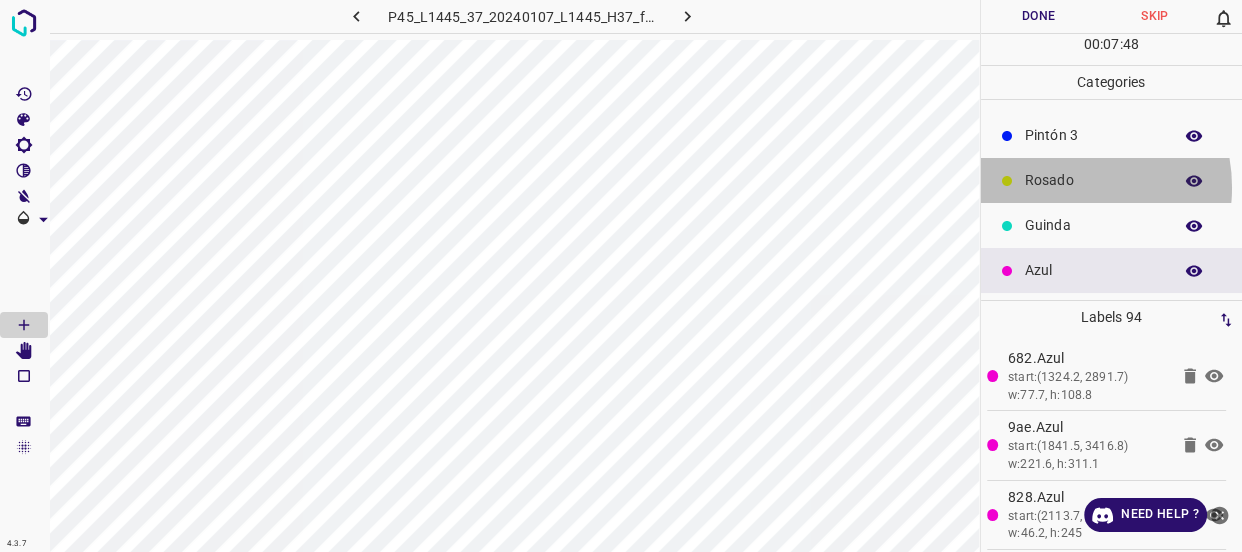 click on "Rosado" at bounding box center [1093, 180] 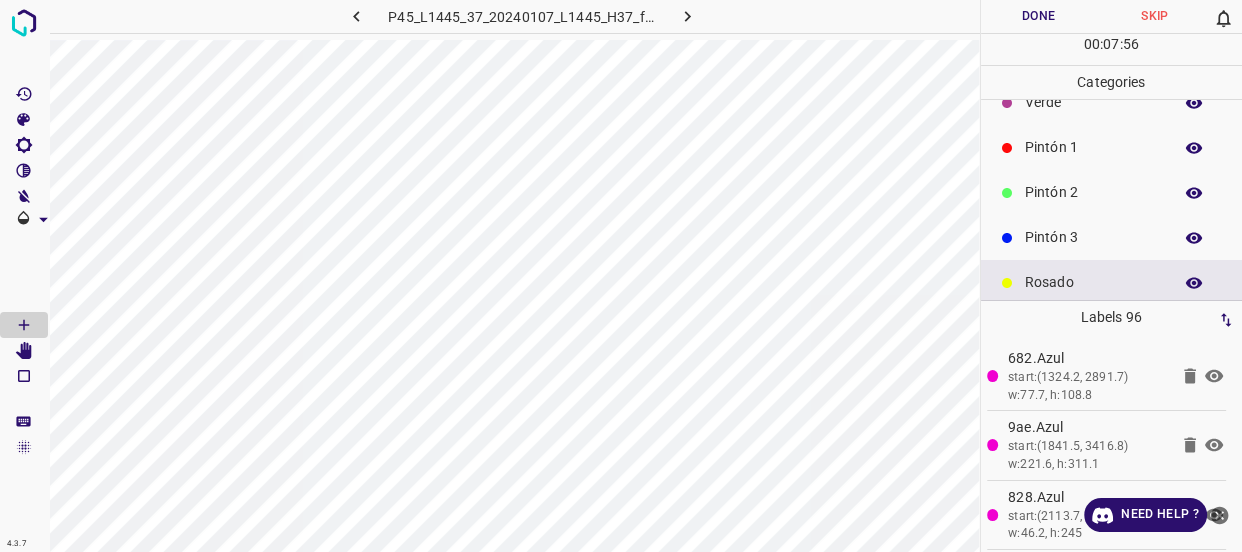 scroll, scrollTop: 0, scrollLeft: 0, axis: both 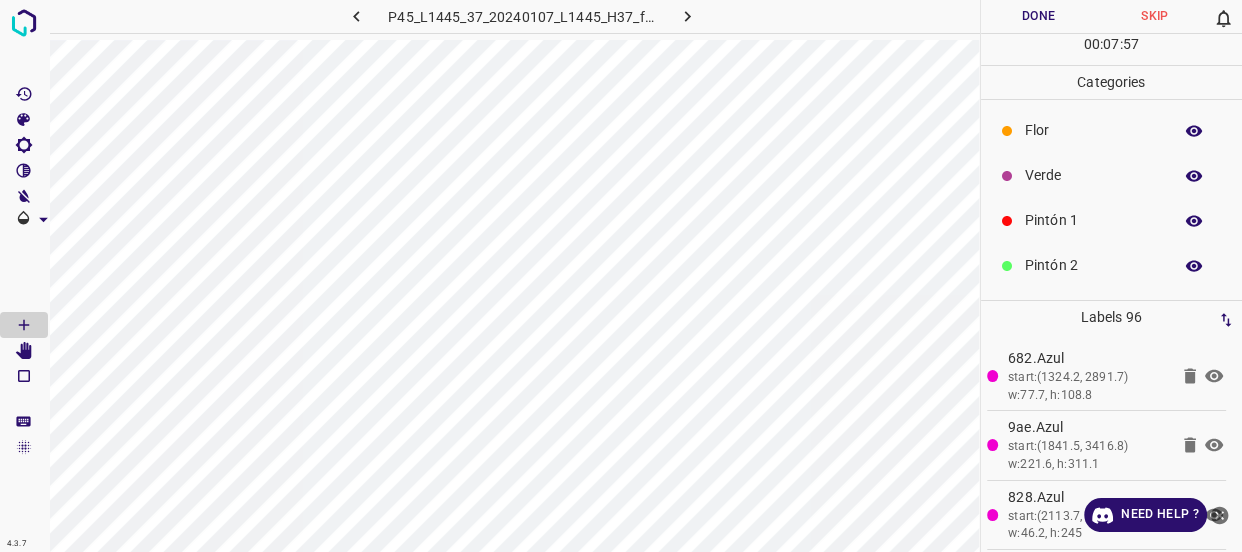 click on "Verde" at bounding box center (1093, 175) 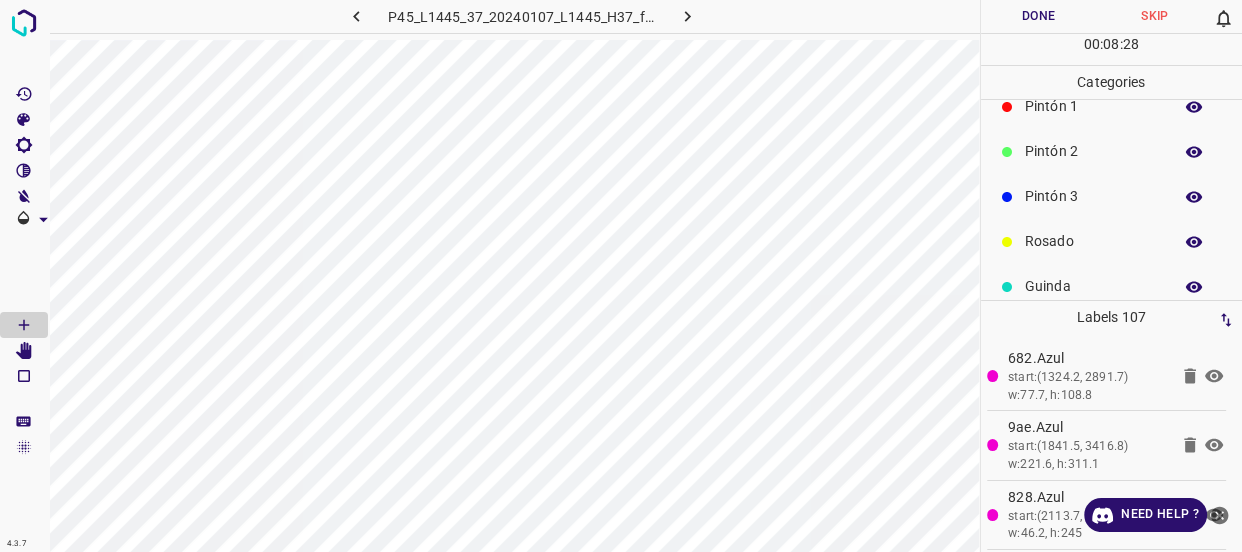 scroll, scrollTop: 175, scrollLeft: 0, axis: vertical 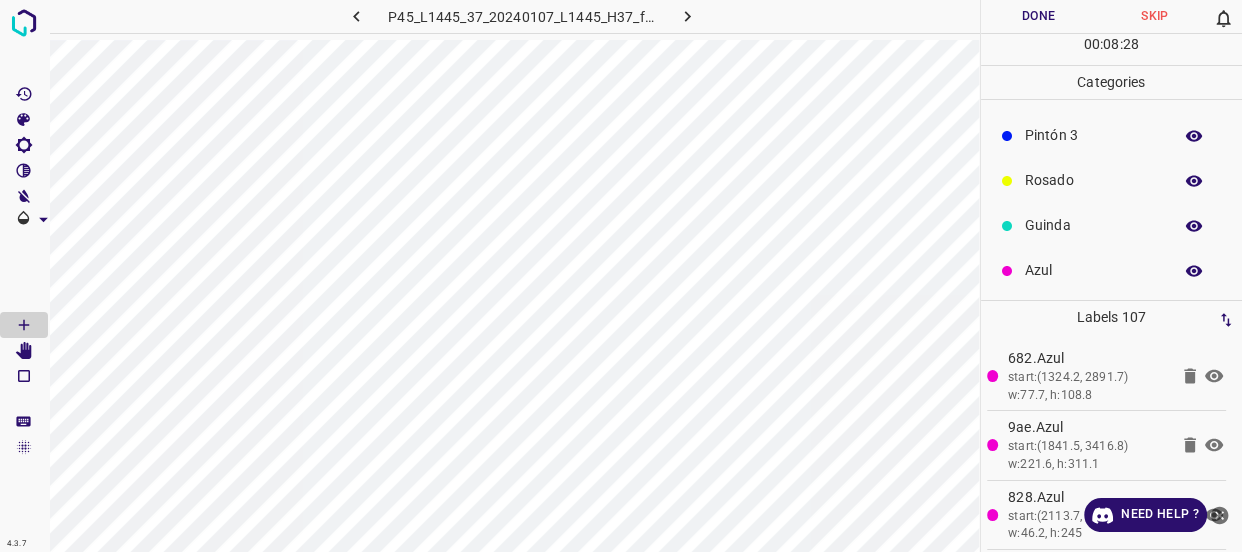 click on "Azul" at bounding box center (1093, 270) 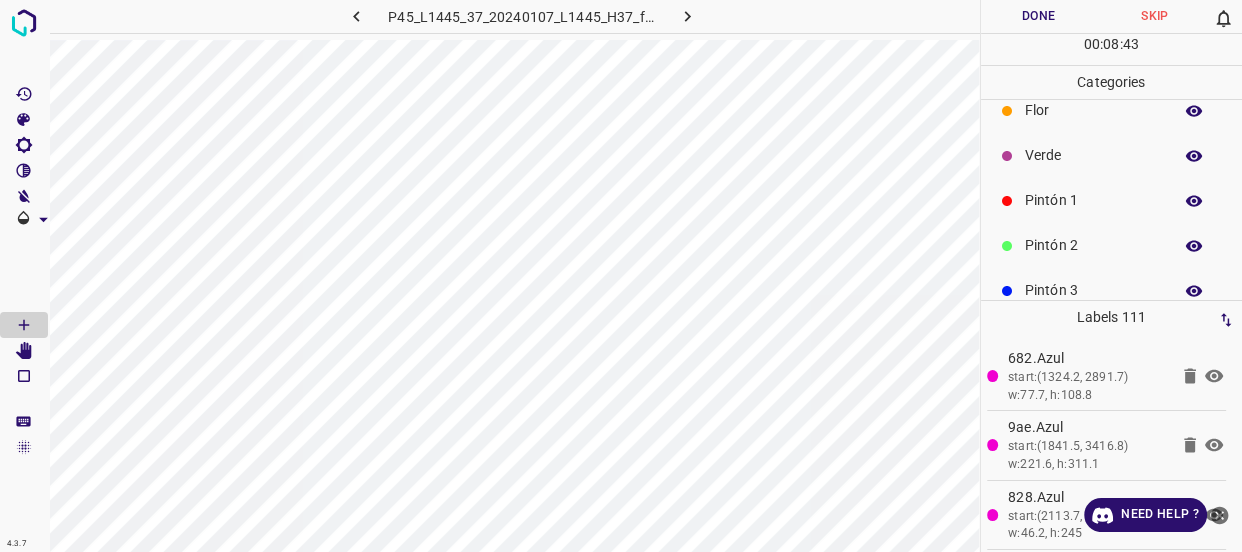 scroll, scrollTop: 0, scrollLeft: 0, axis: both 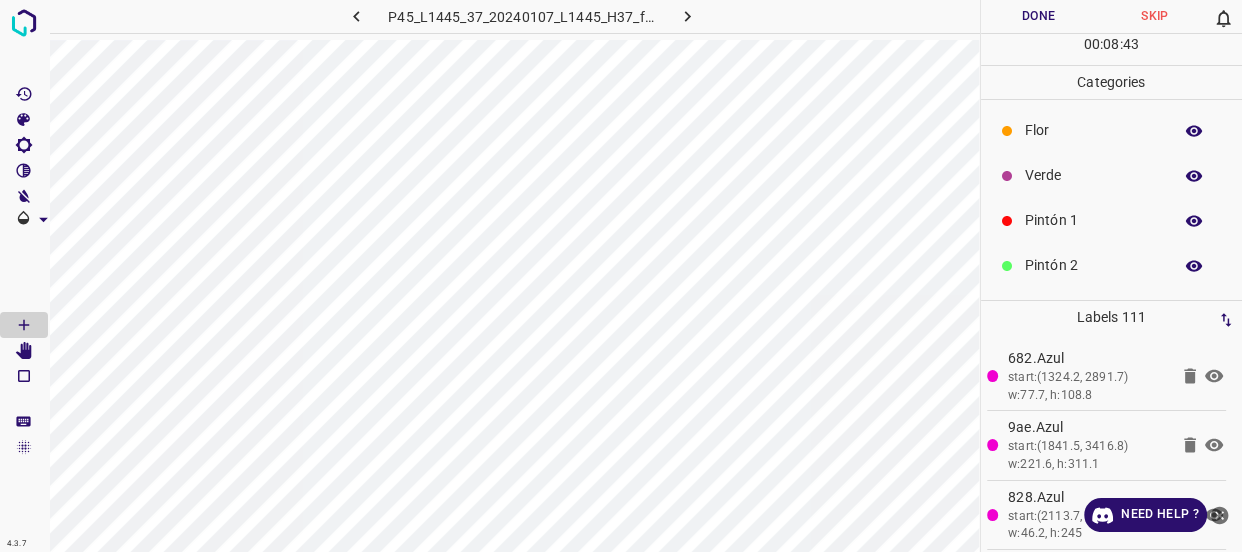 click on "Verde" at bounding box center [1093, 175] 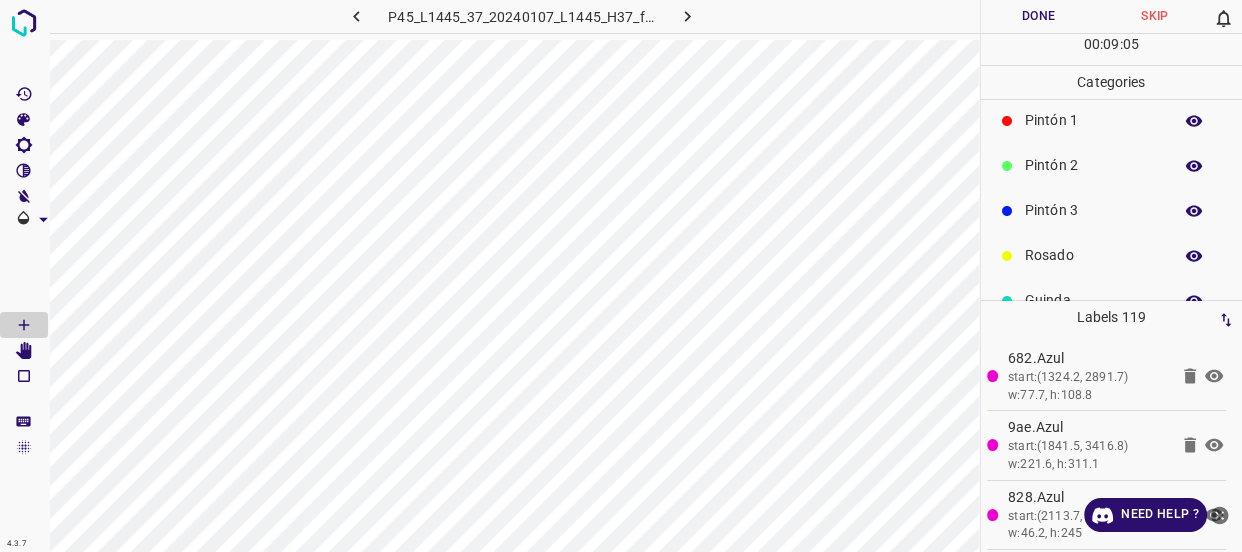 scroll, scrollTop: 175, scrollLeft: 0, axis: vertical 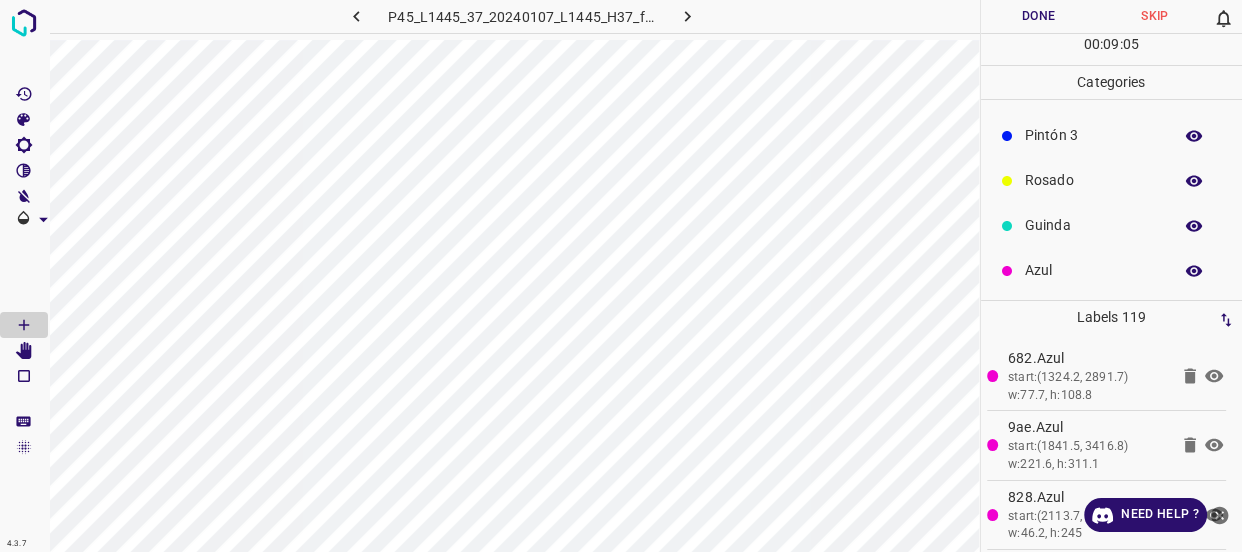 click on "Pintón 3" at bounding box center (1112, 135) 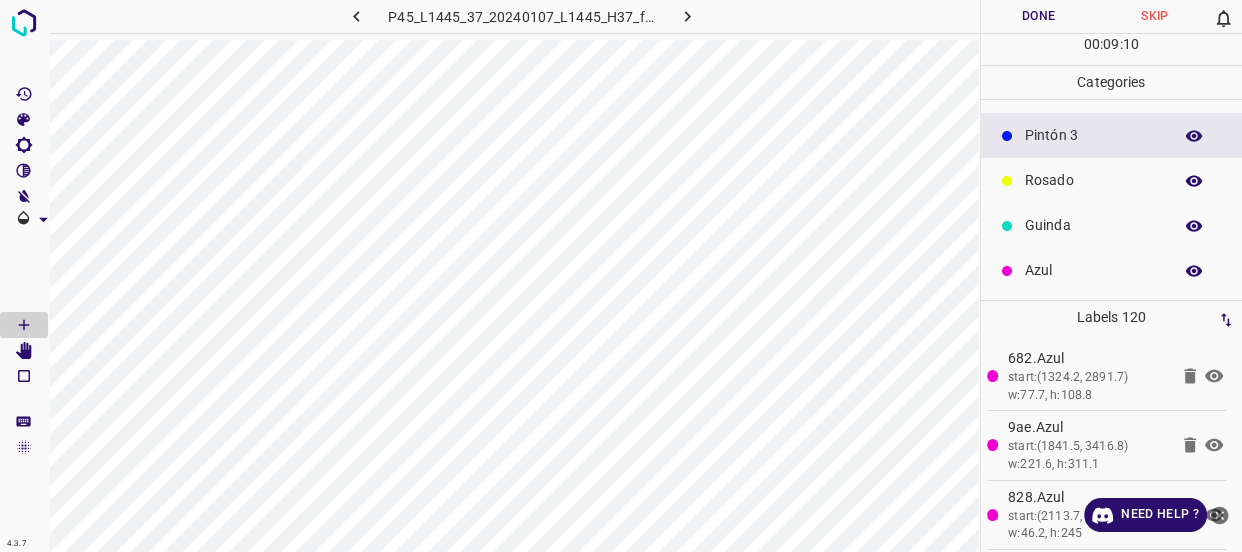 click on "Azul" at bounding box center [1093, 270] 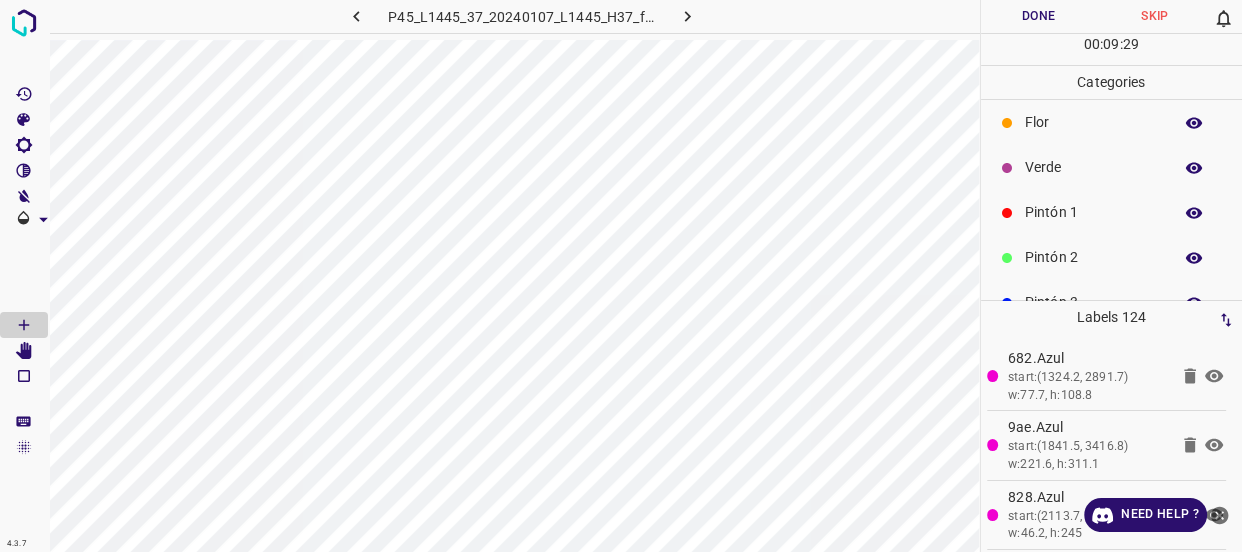 scroll, scrollTop: 0, scrollLeft: 0, axis: both 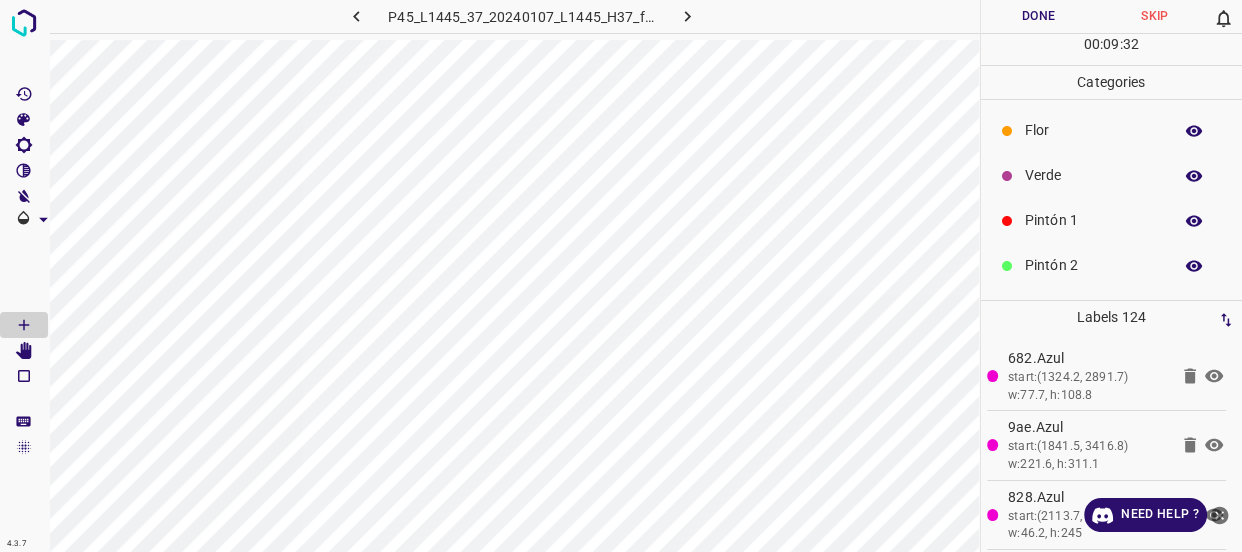 click on "Verde" at bounding box center [1093, 175] 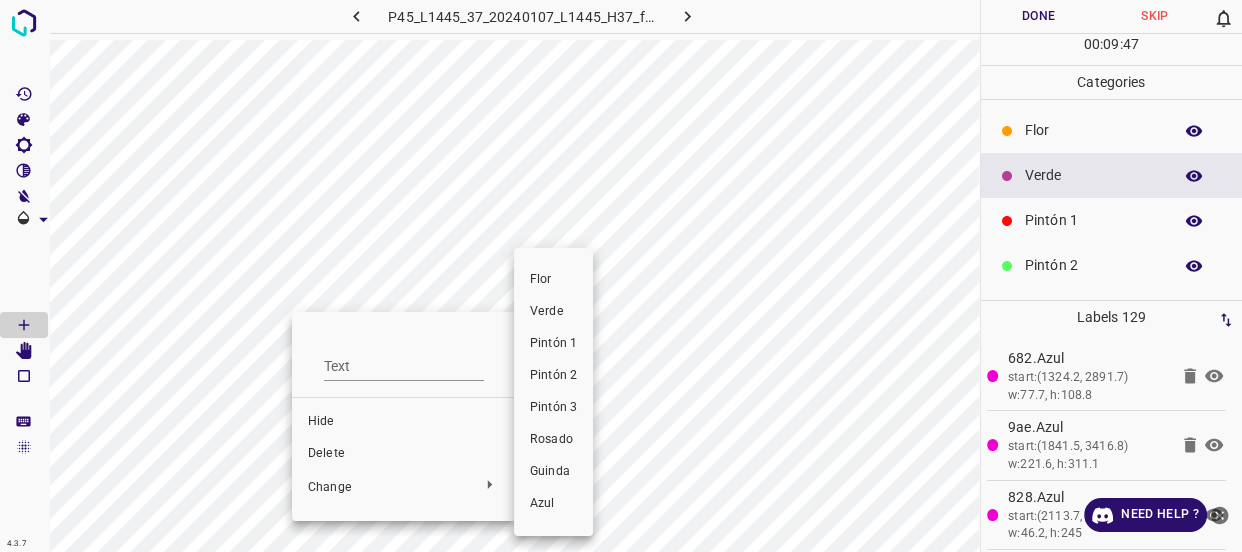 click on "Rosado" at bounding box center [553, 440] 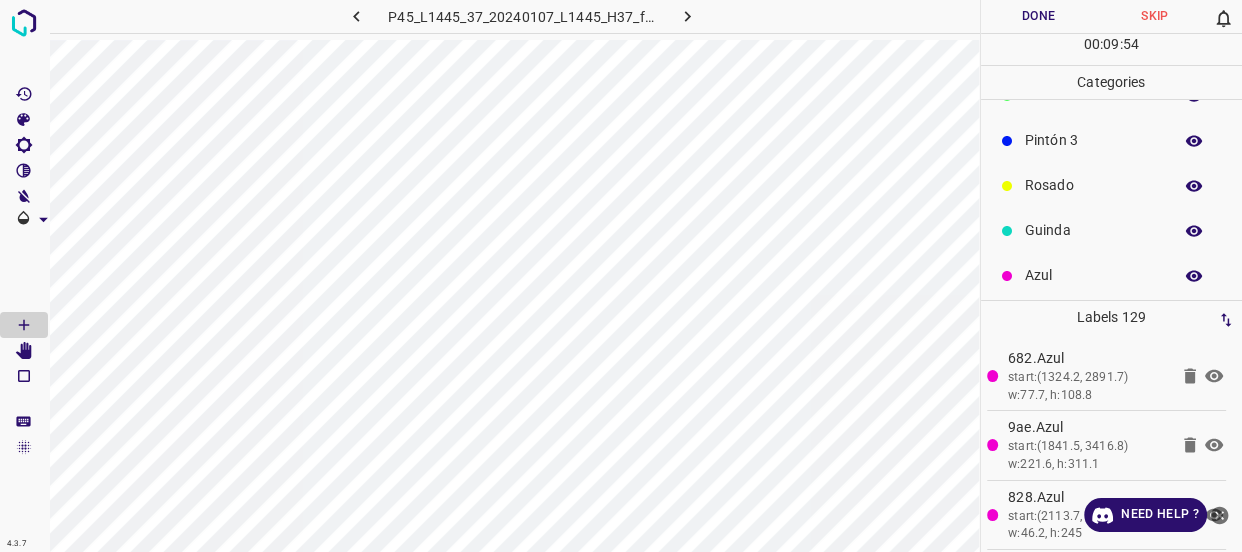 scroll, scrollTop: 175, scrollLeft: 0, axis: vertical 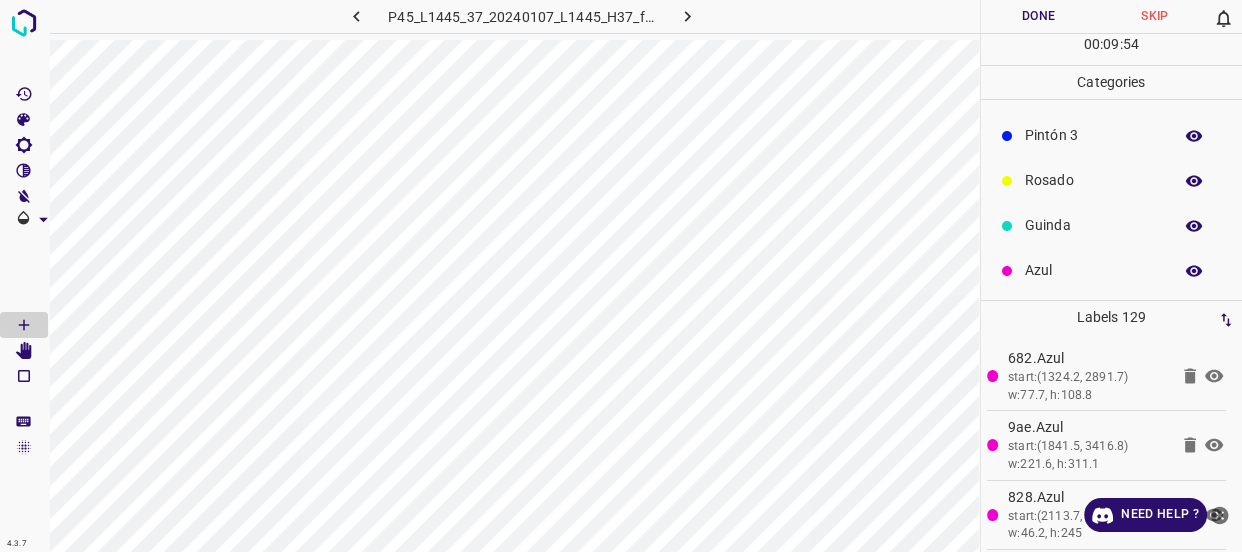 click on "Azul" at bounding box center (1093, 270) 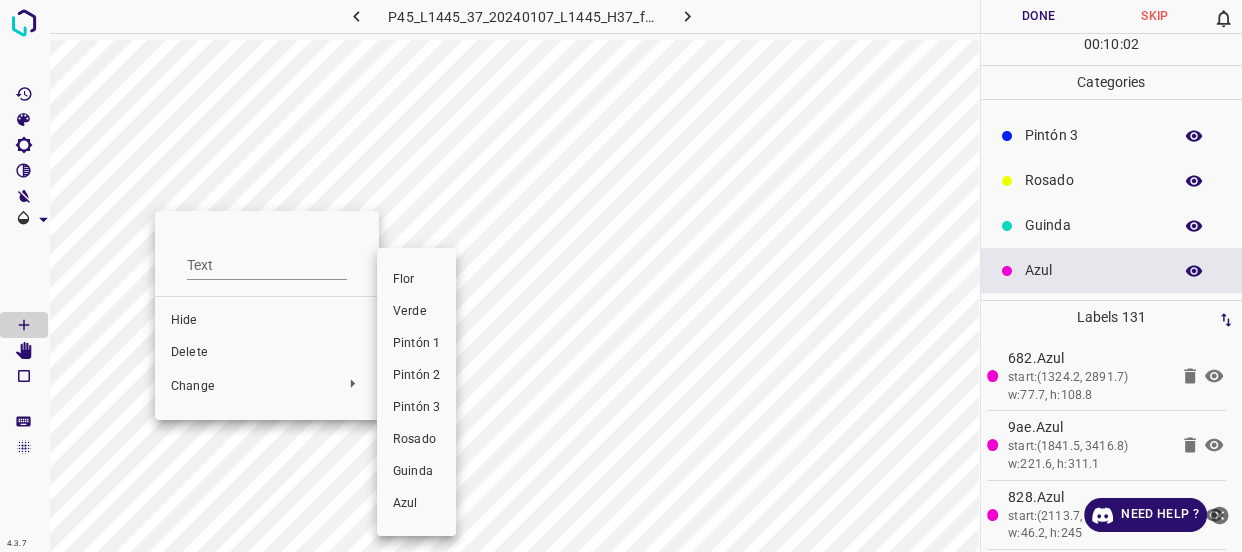 drag, startPoint x: 423, startPoint y: 340, endPoint x: 530, endPoint y: 370, distance: 111.12605 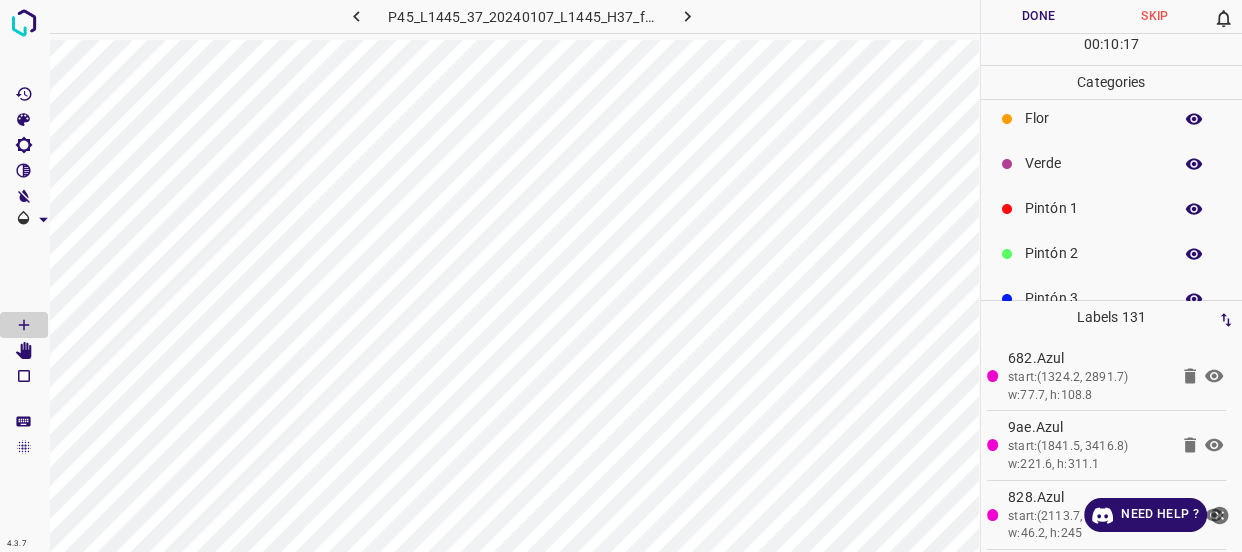 scroll, scrollTop: 0, scrollLeft: 0, axis: both 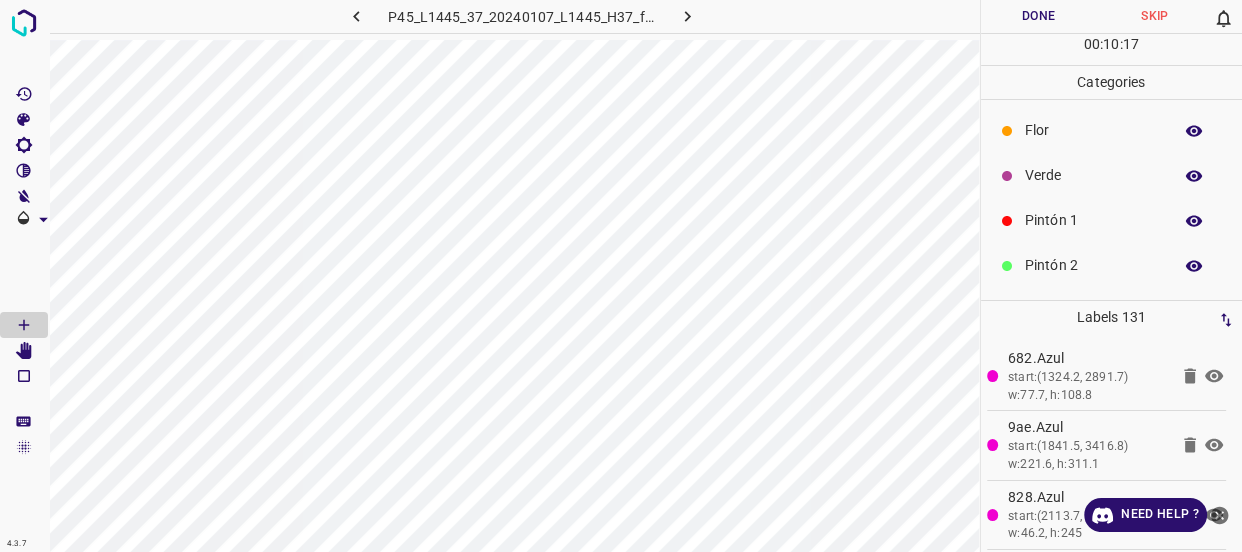 click on "Verde" at bounding box center (1093, 175) 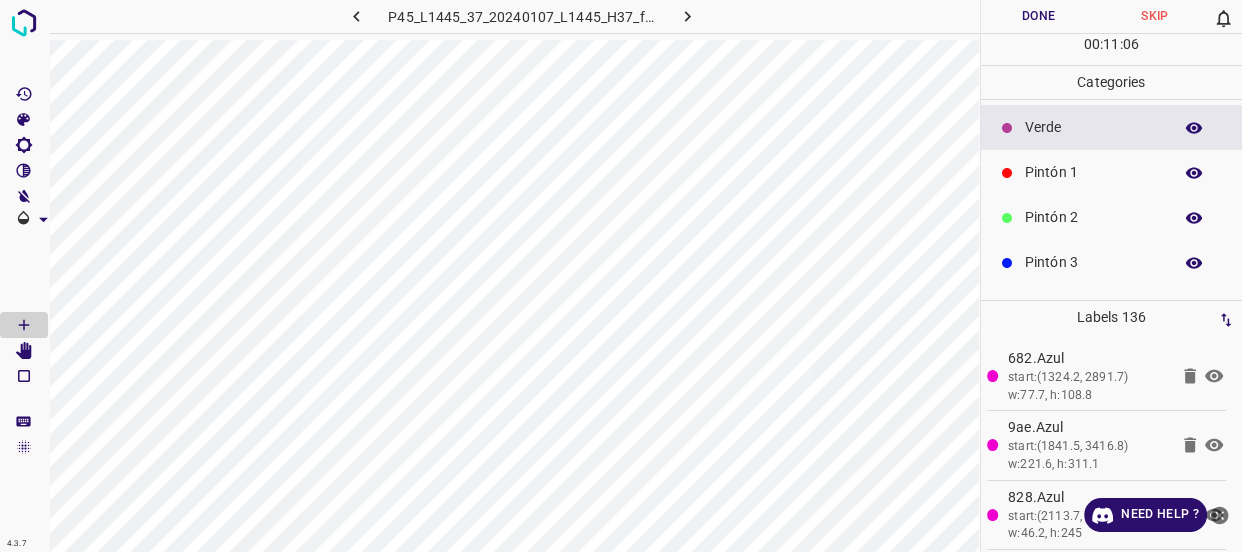 scroll, scrollTop: 90, scrollLeft: 0, axis: vertical 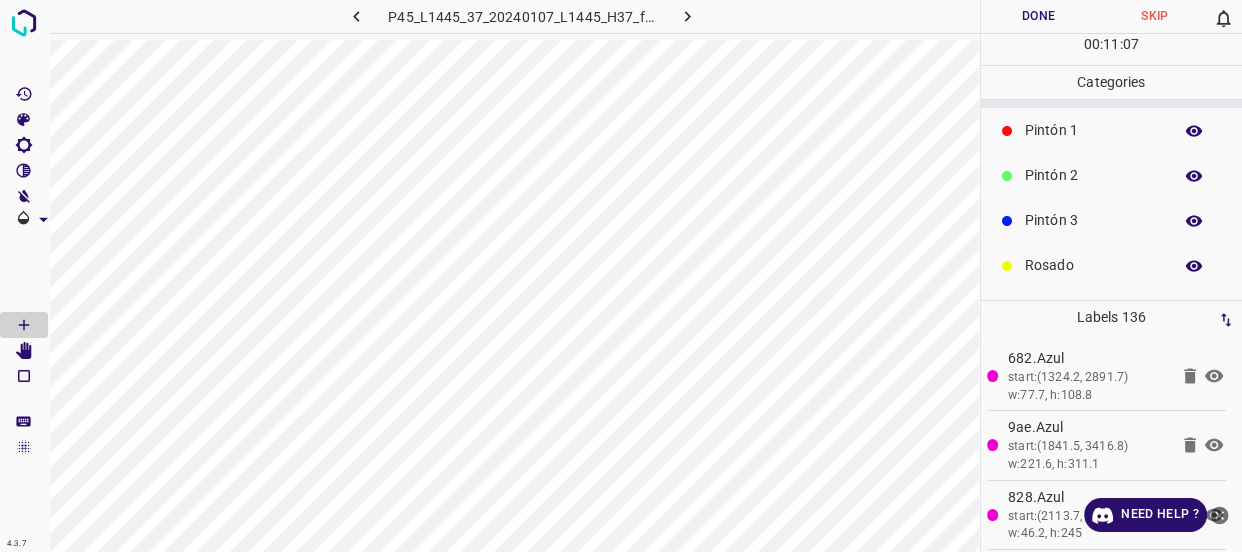 click on "Rosado" at bounding box center (1093, 265) 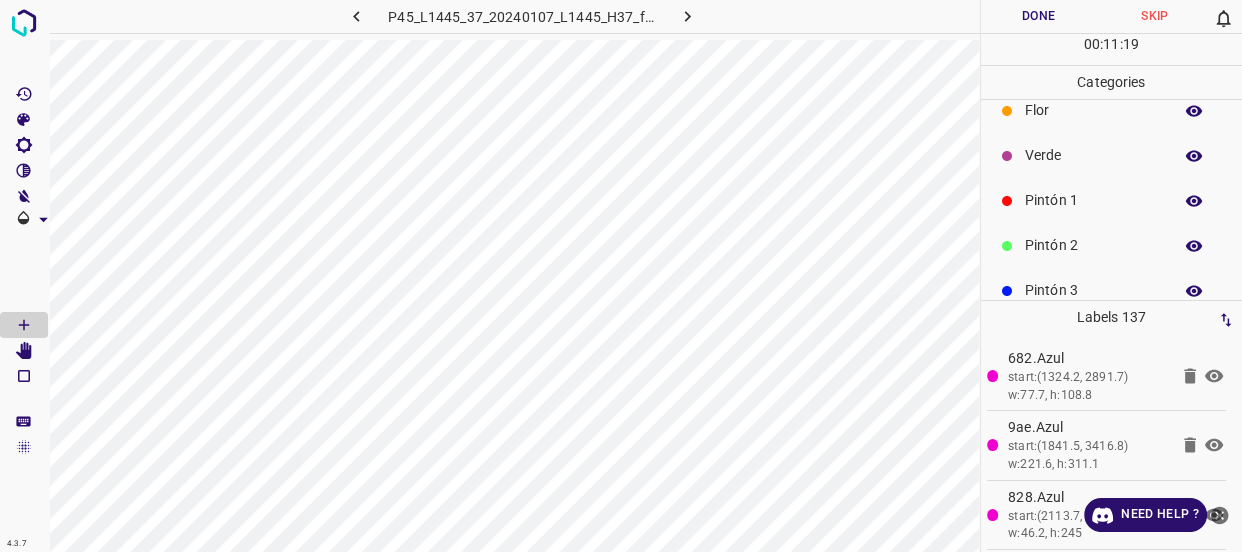 scroll, scrollTop: 0, scrollLeft: 0, axis: both 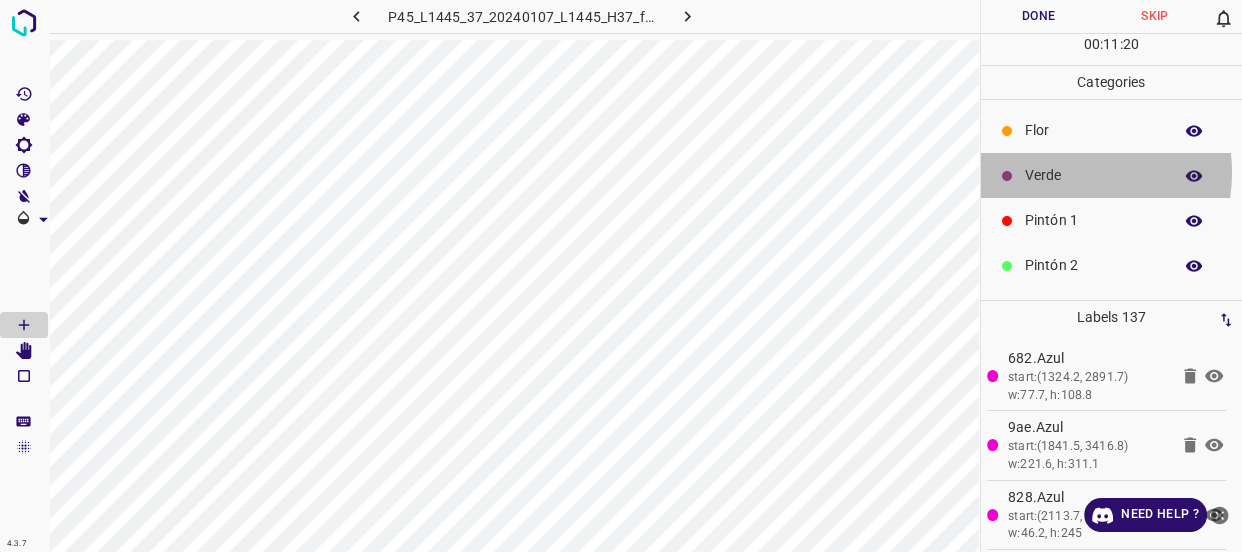 click on "Verde" at bounding box center (1093, 175) 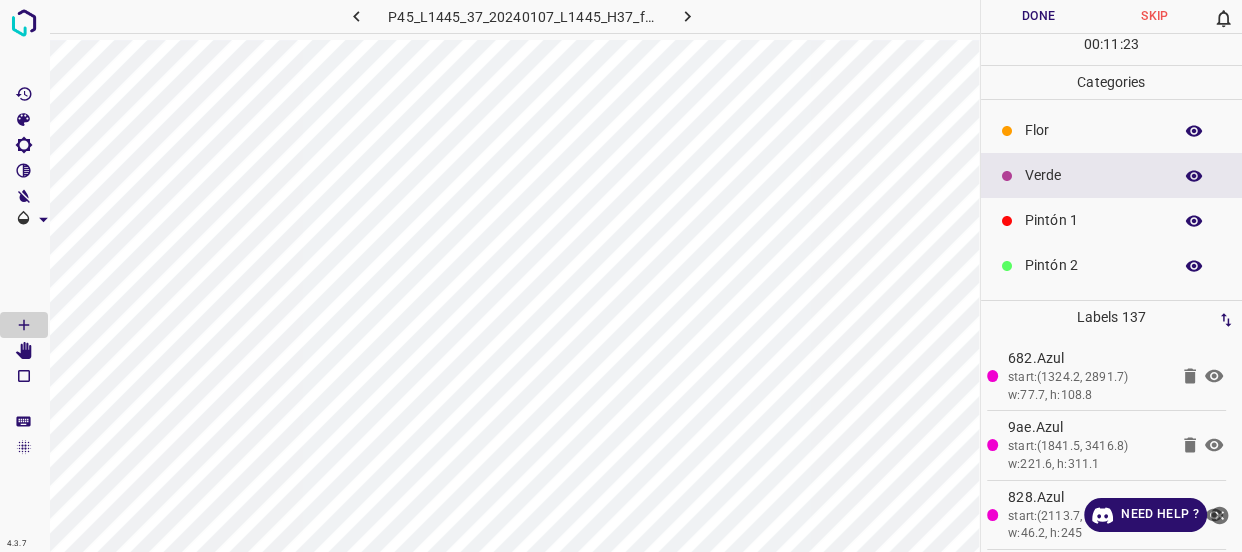 drag, startPoint x: 1088, startPoint y: 134, endPoint x: 1061, endPoint y: 146, distance: 29.546574 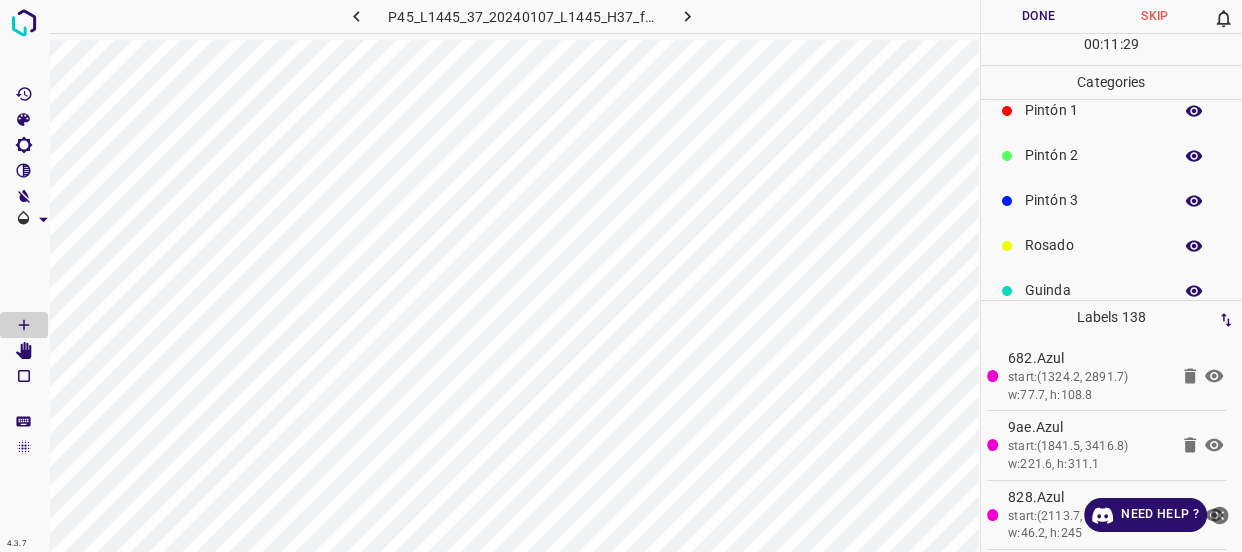scroll, scrollTop: 175, scrollLeft: 0, axis: vertical 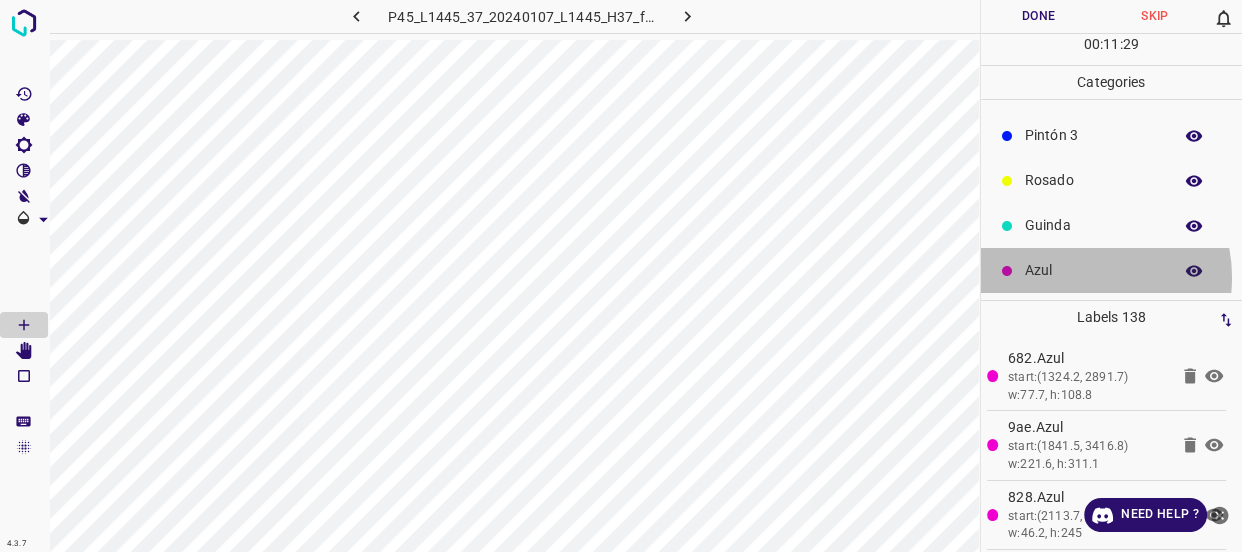 click on "Azul" at bounding box center (1093, 270) 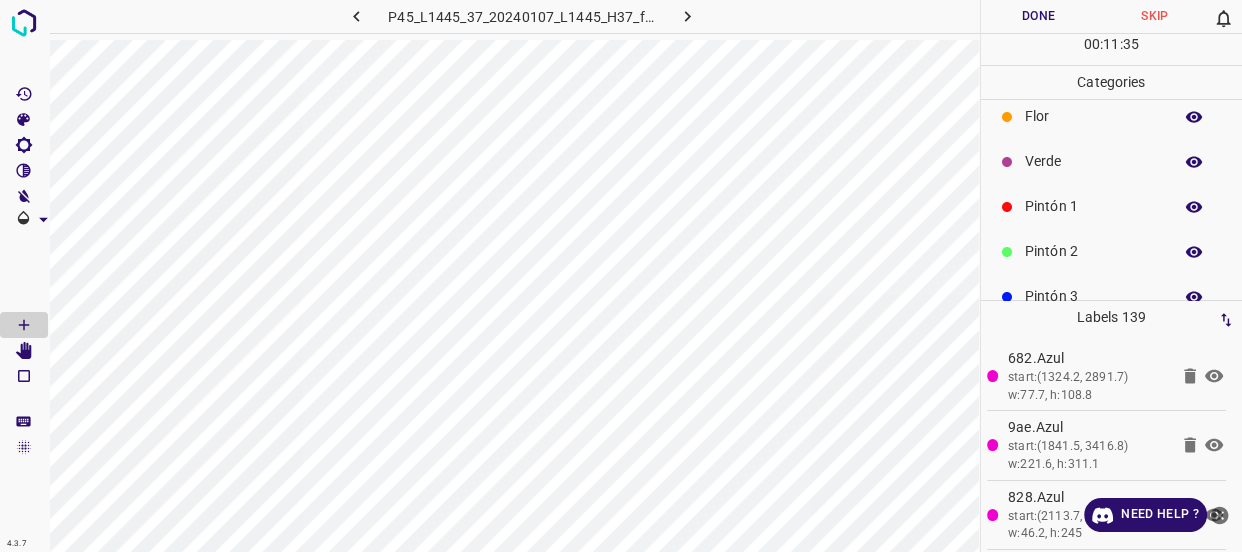 scroll, scrollTop: 0, scrollLeft: 0, axis: both 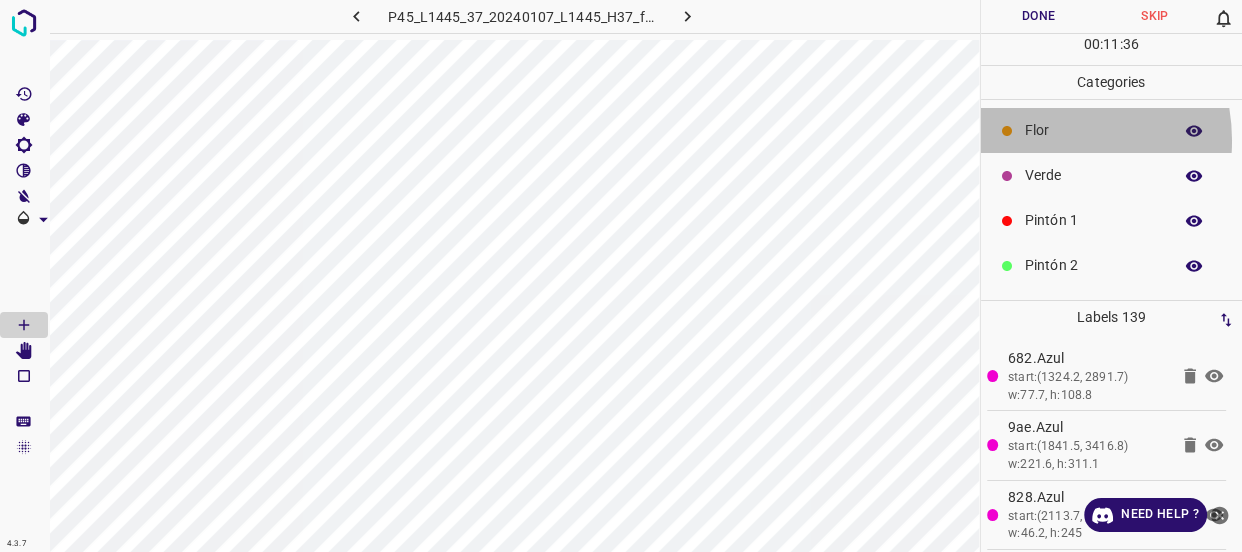 click on "Flor" at bounding box center [1093, 130] 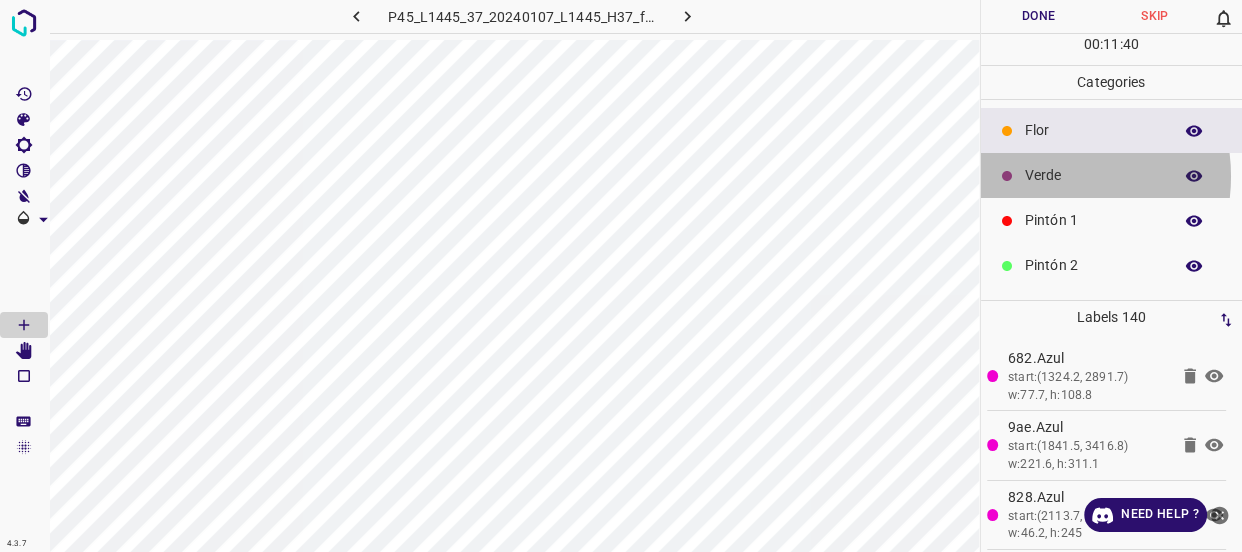 click on "Verde" at bounding box center [1093, 175] 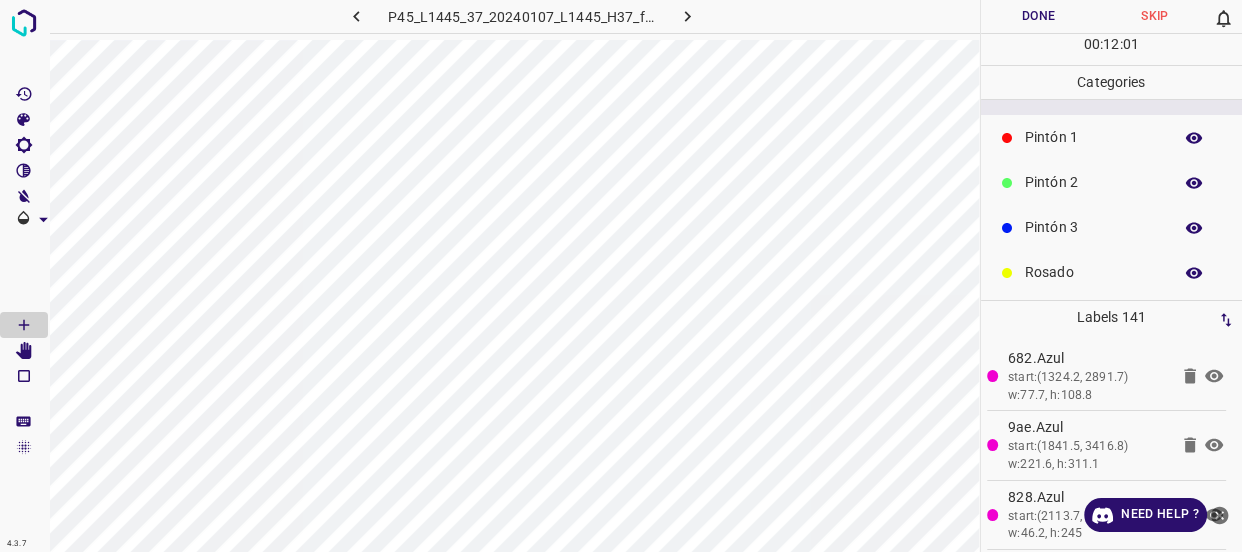 scroll, scrollTop: 175, scrollLeft: 0, axis: vertical 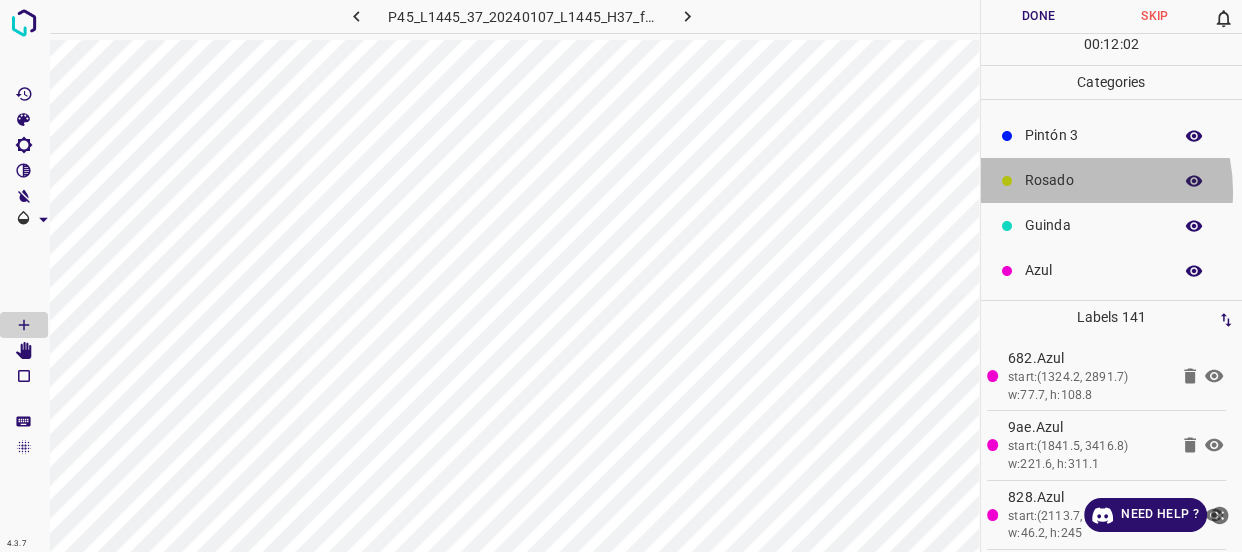 click on "Rosado" at bounding box center (1112, 180) 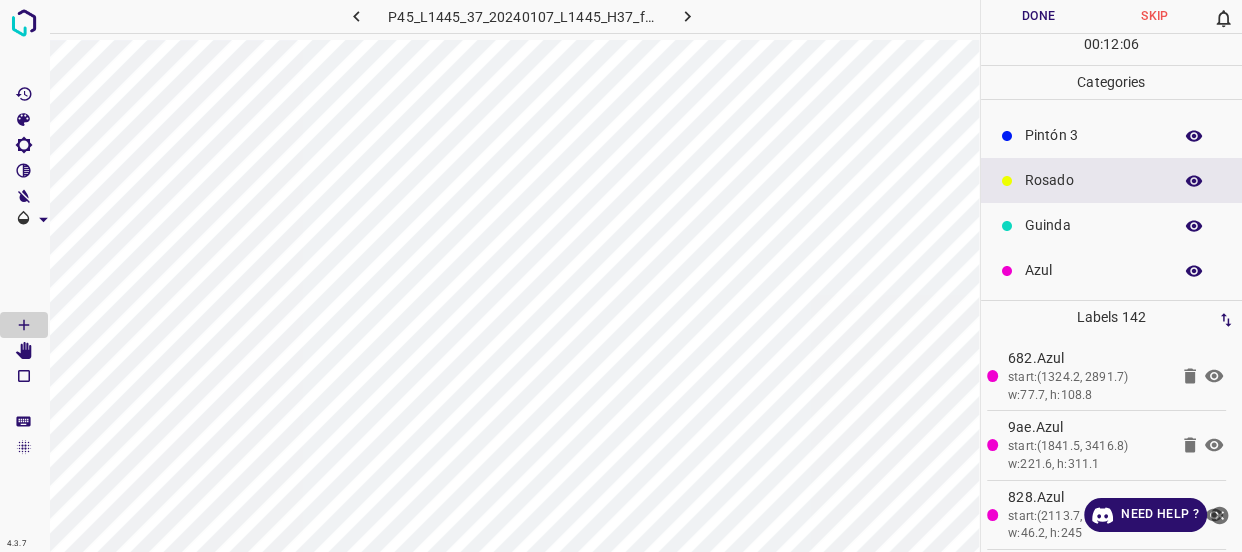 click on "Azul" at bounding box center [1093, 270] 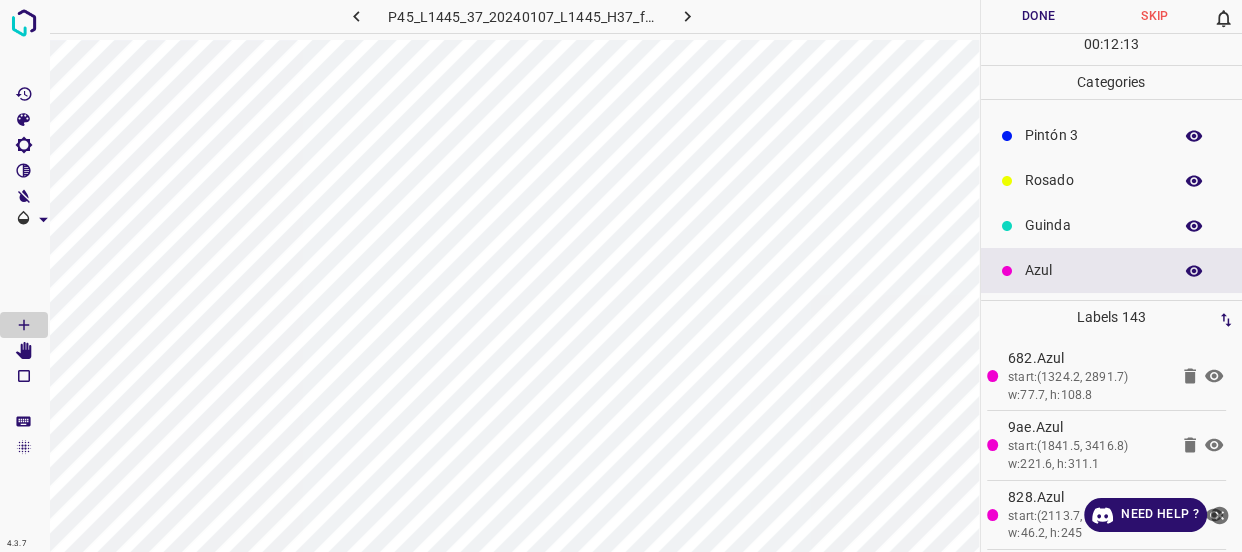 drag, startPoint x: 1062, startPoint y: 175, endPoint x: 1034, endPoint y: 182, distance: 28.86174 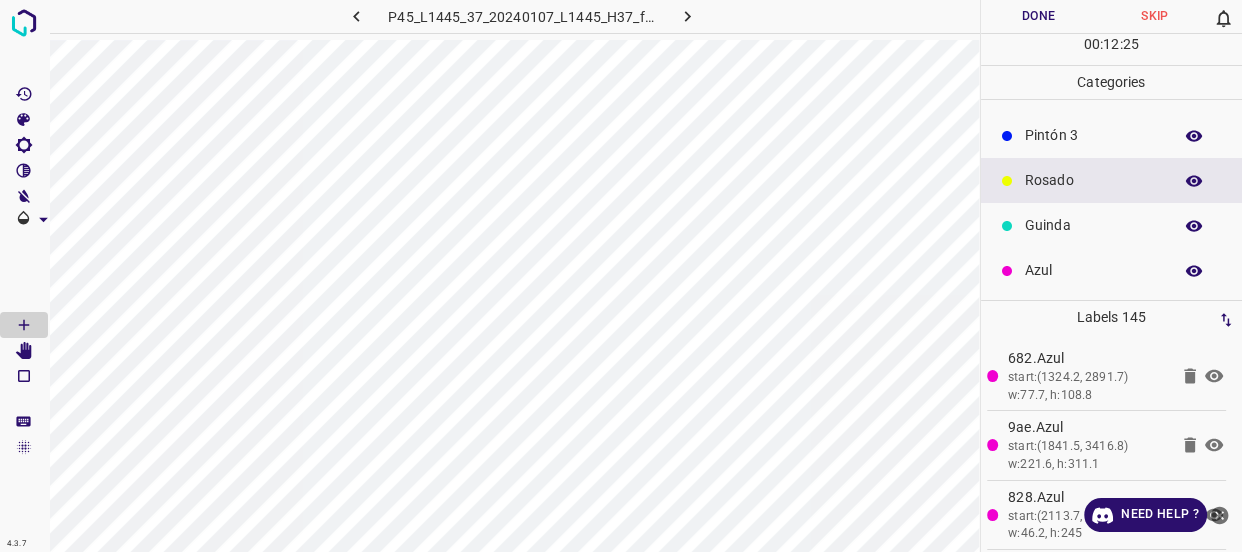 click on "Done" at bounding box center (1039, 16) 